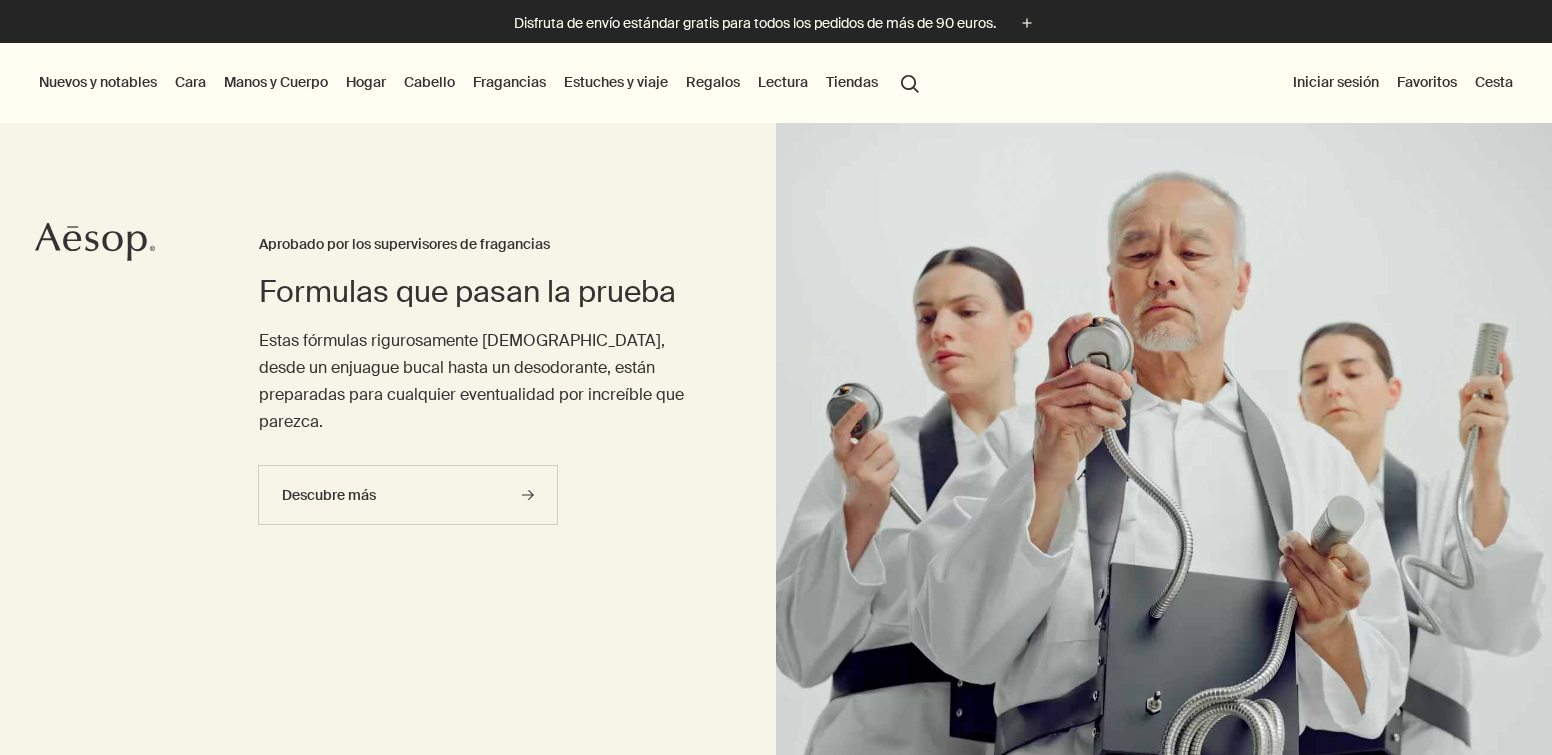 scroll, scrollTop: 0, scrollLeft: 0, axis: both 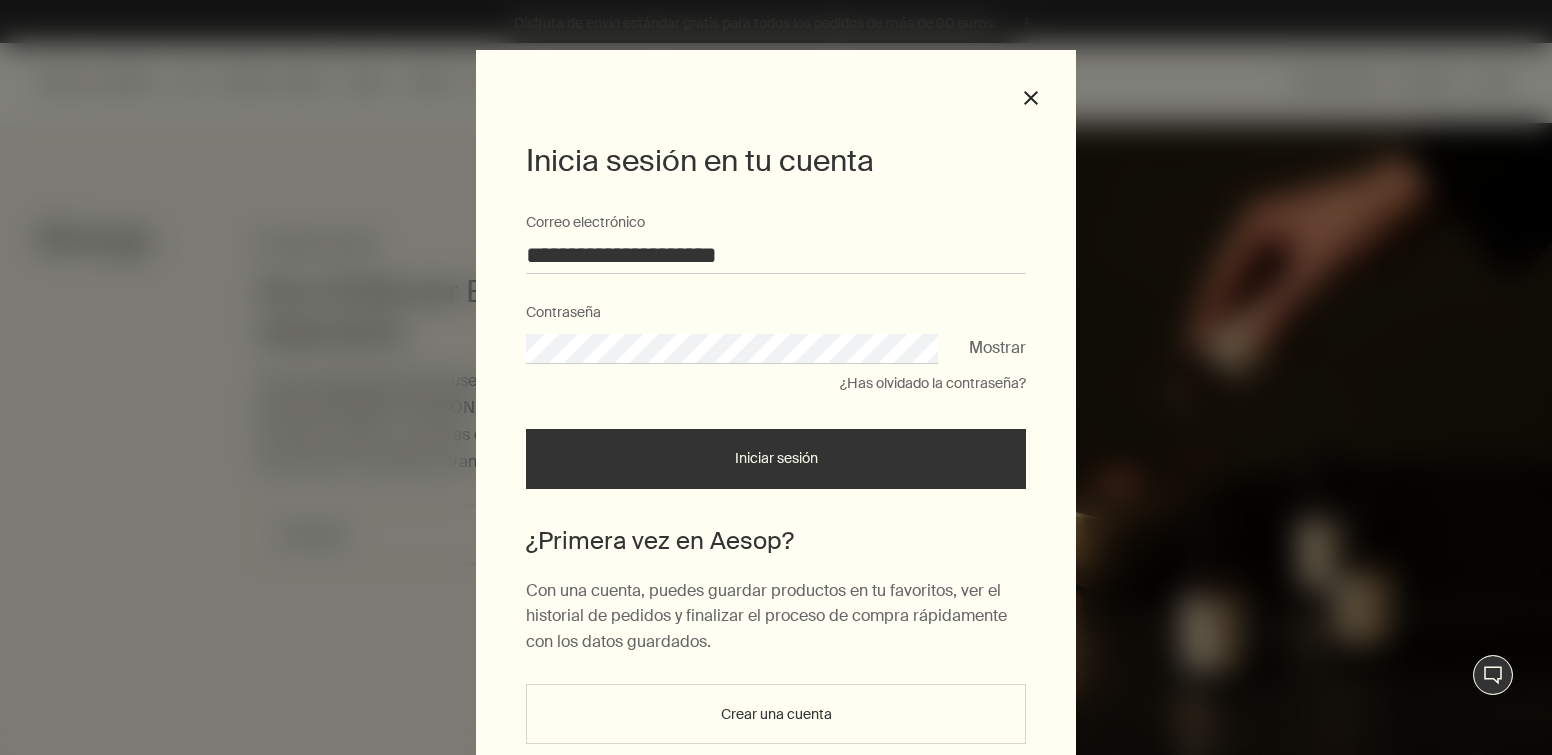 click on "Iniciar sesión" at bounding box center (776, 459) 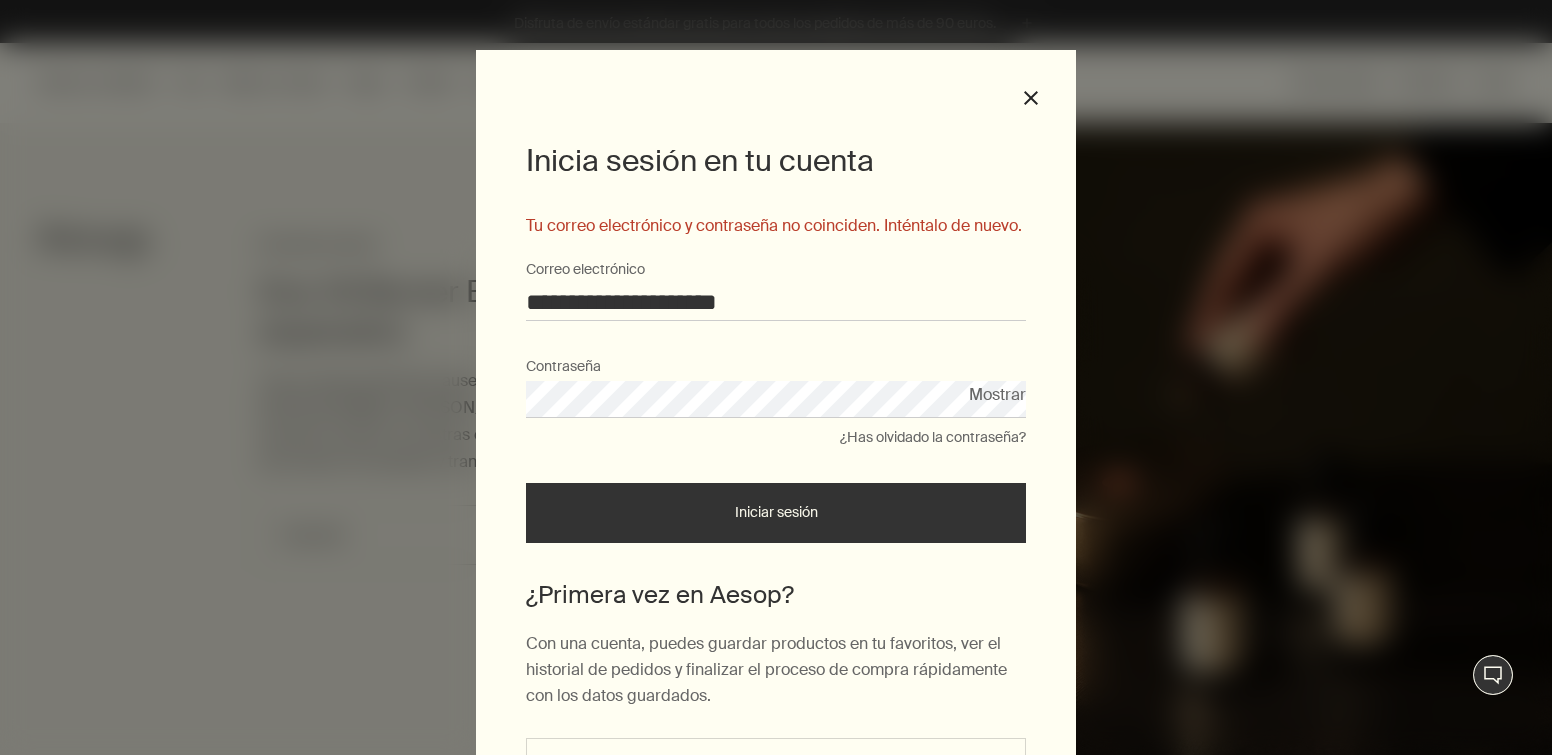 click on "Mostrar" at bounding box center [997, 394] 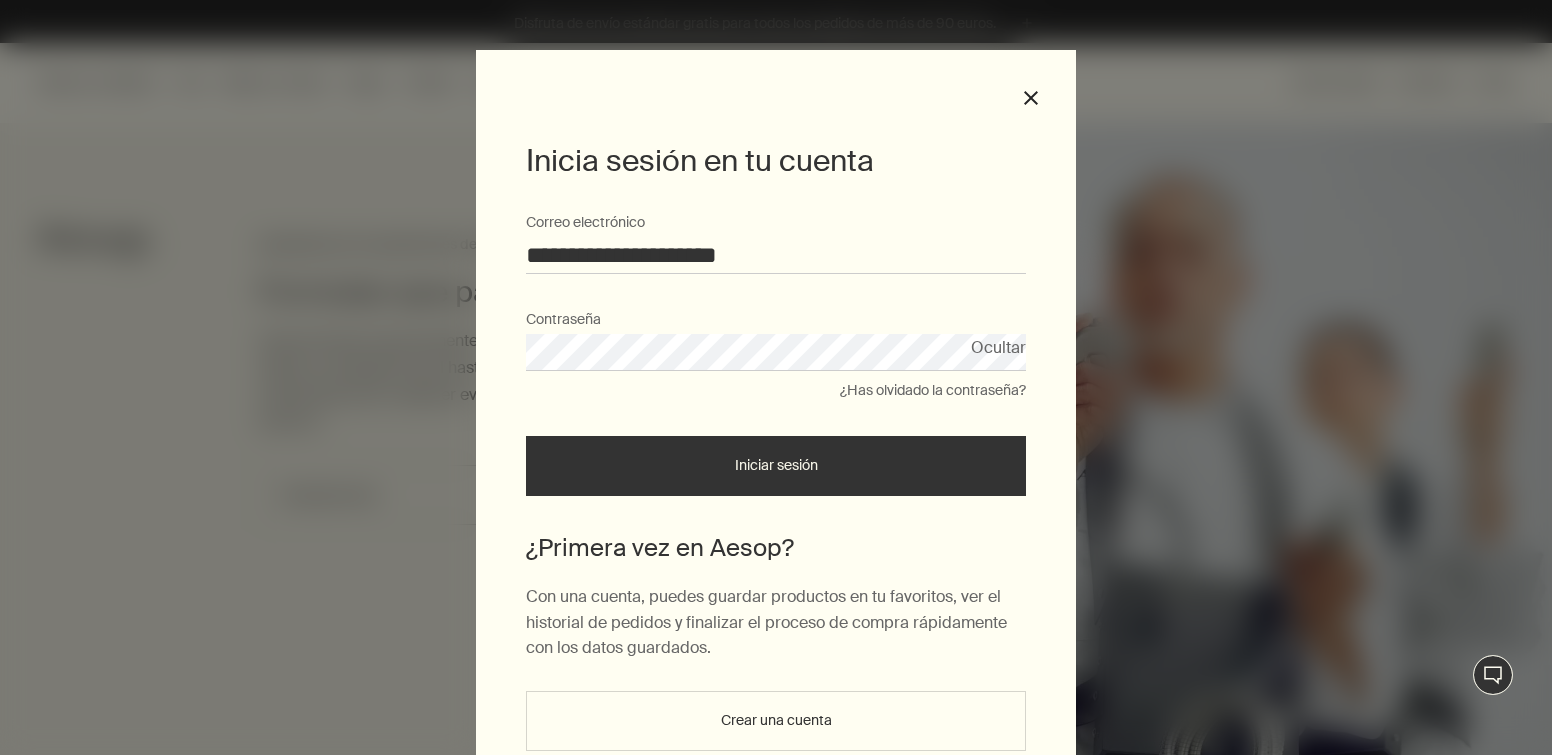 click on "Iniciar sesión" at bounding box center [776, 466] 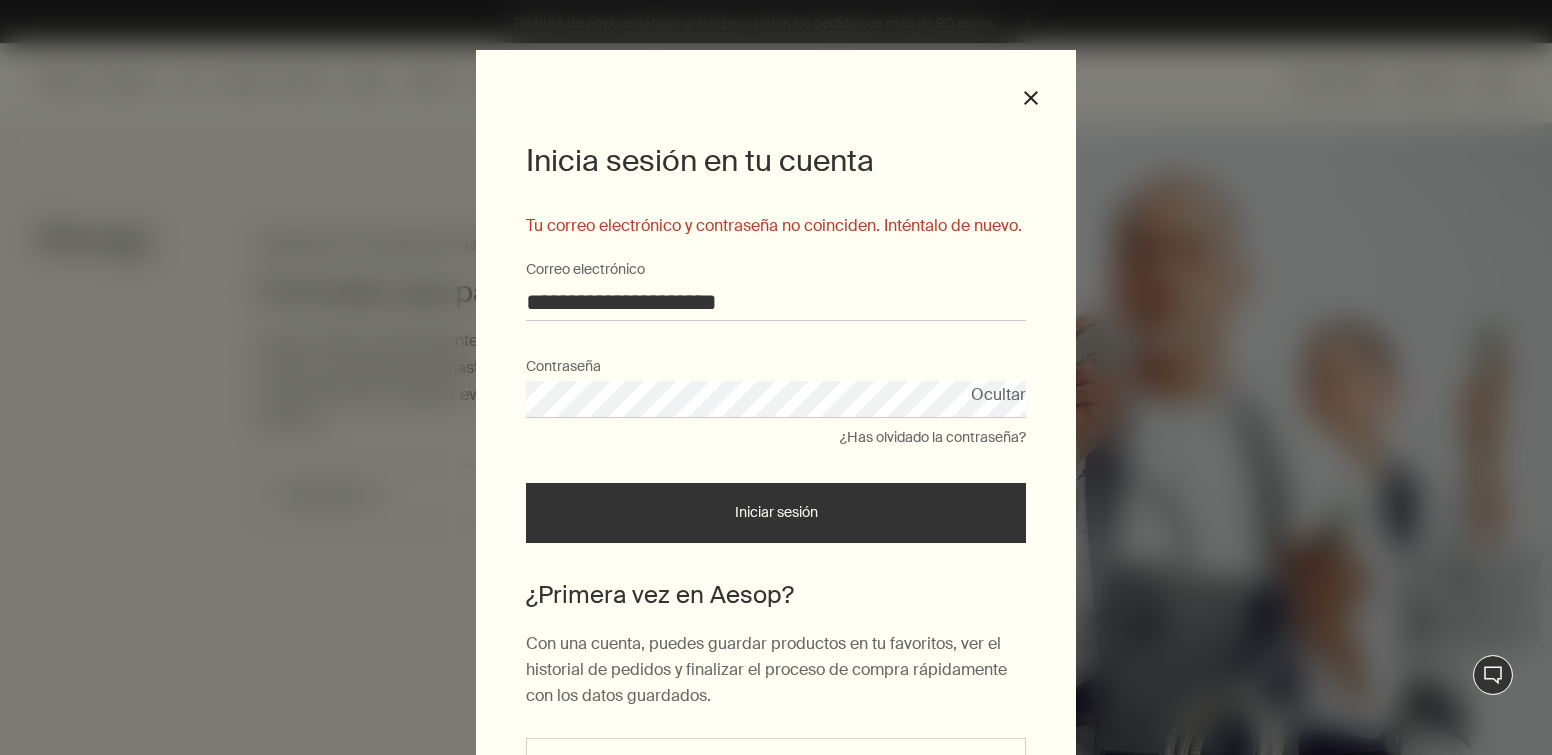 click on "**********" at bounding box center [776, 302] 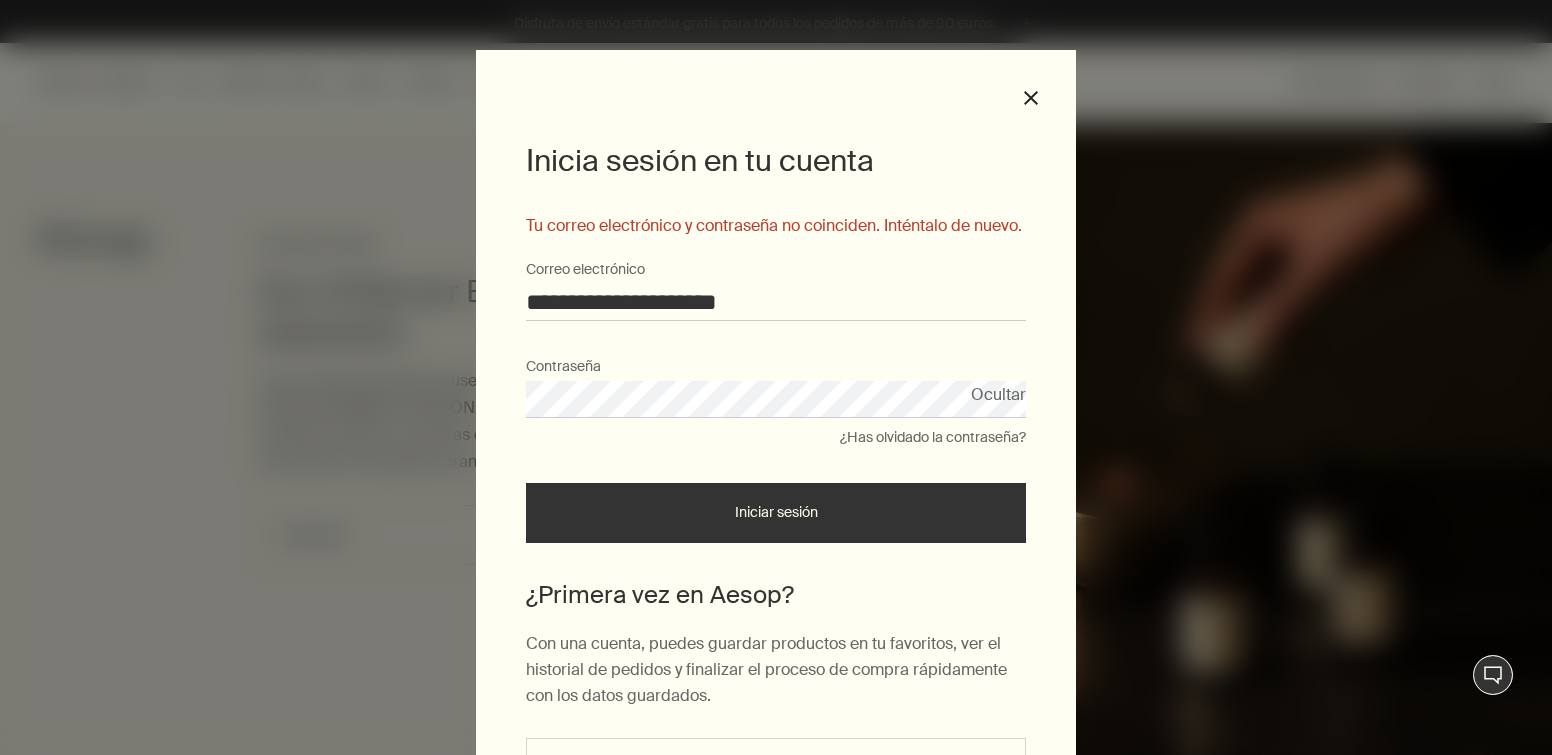 click on "**********" at bounding box center (776, 302) 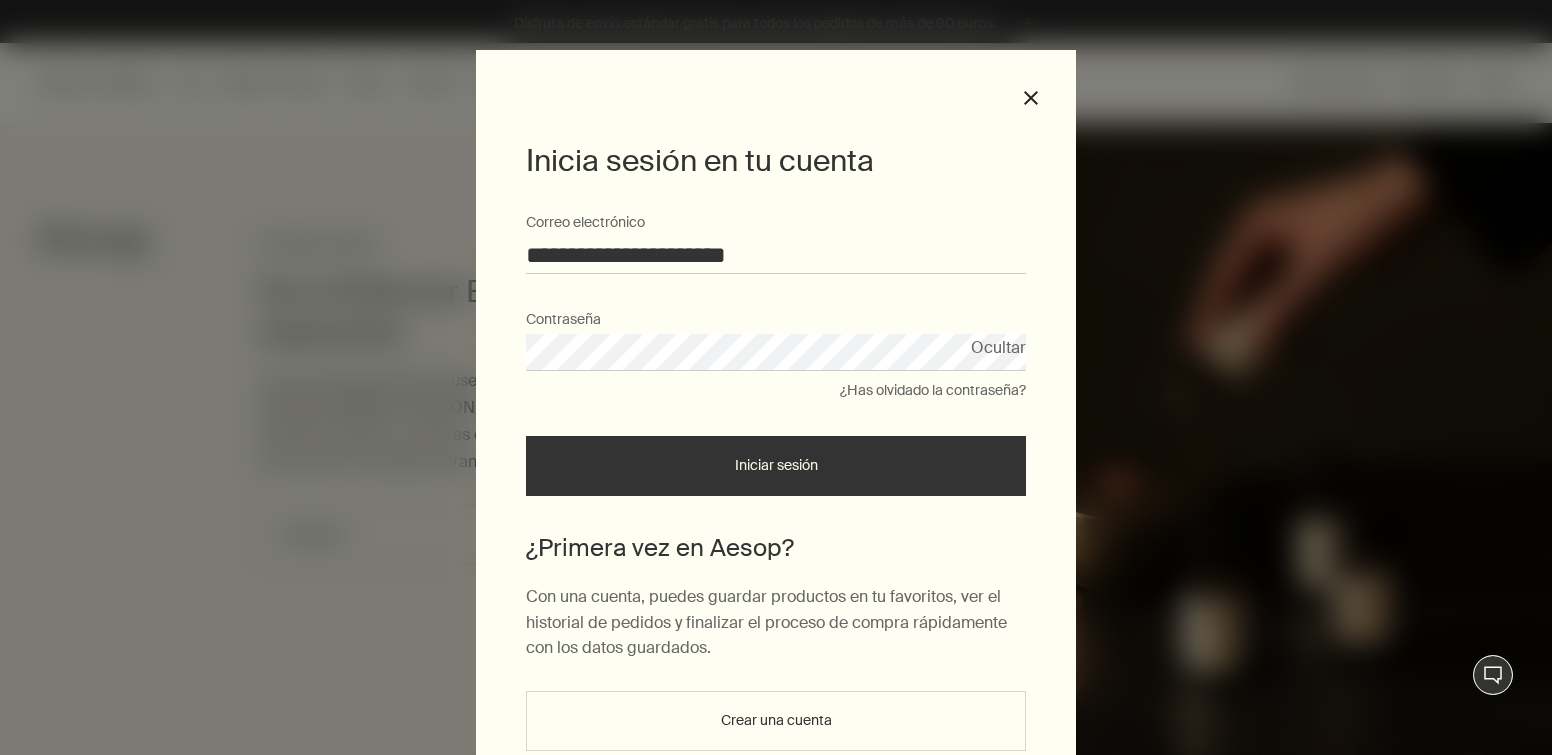 type on "**********" 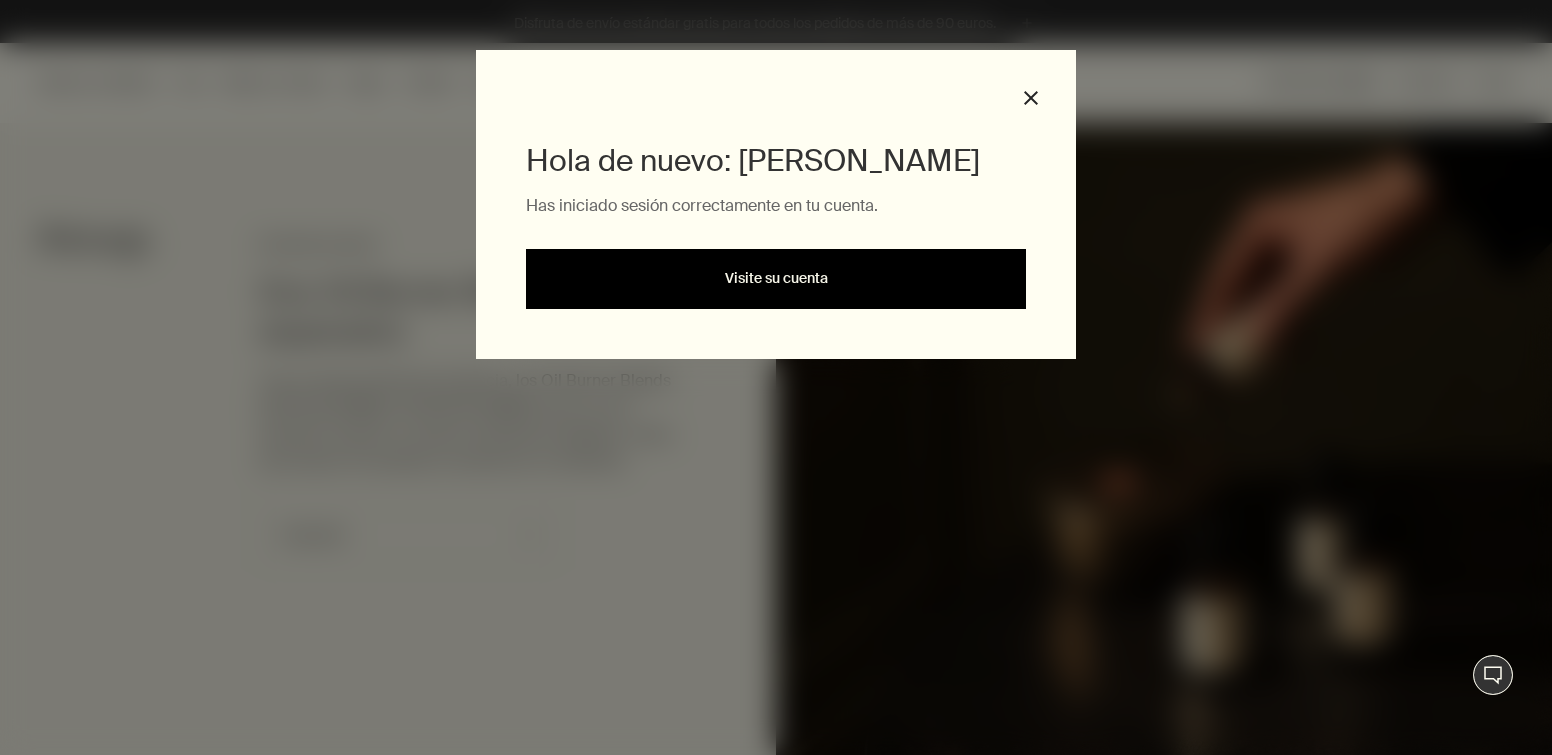 click on "Visite su cuenta" at bounding box center [776, 279] 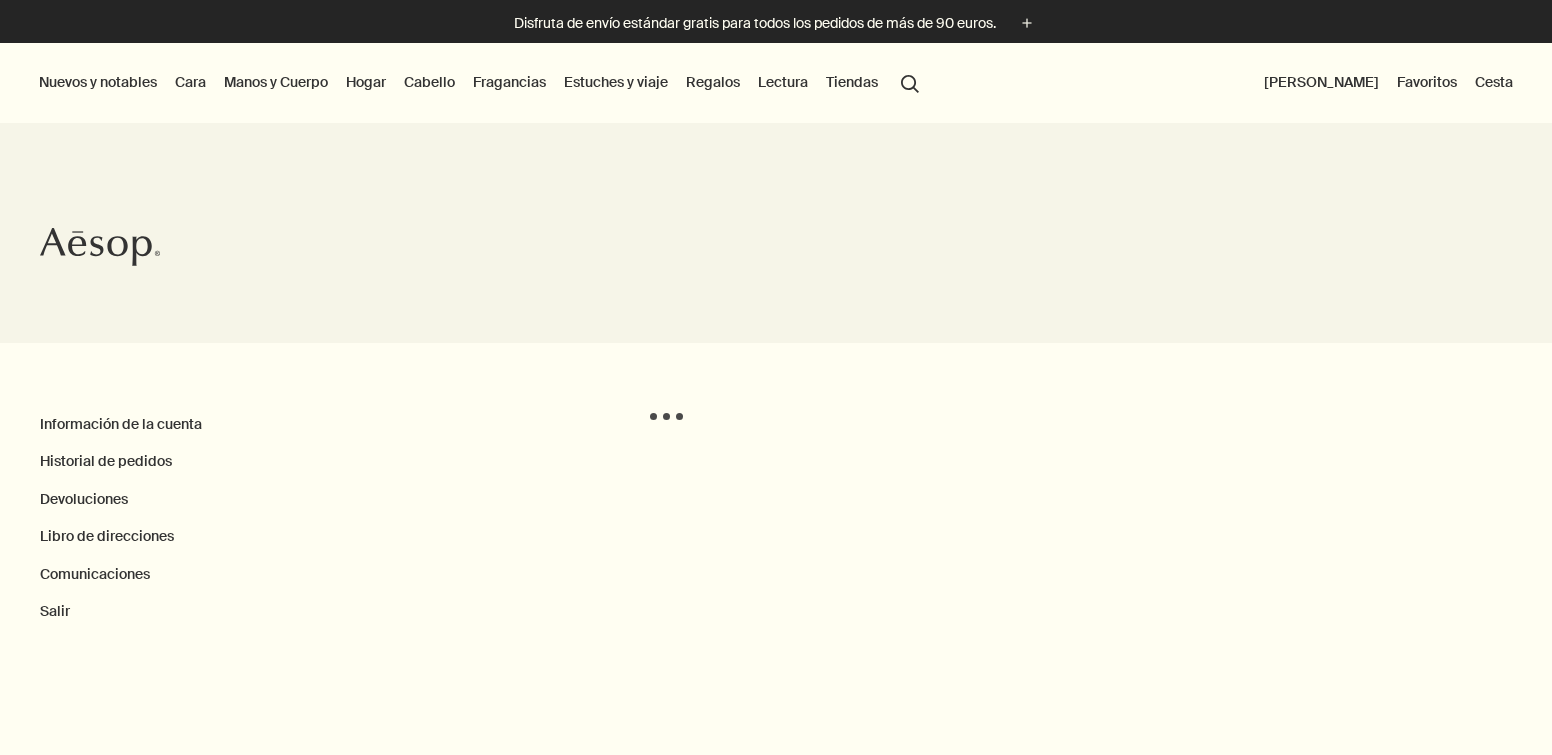 scroll, scrollTop: 0, scrollLeft: 0, axis: both 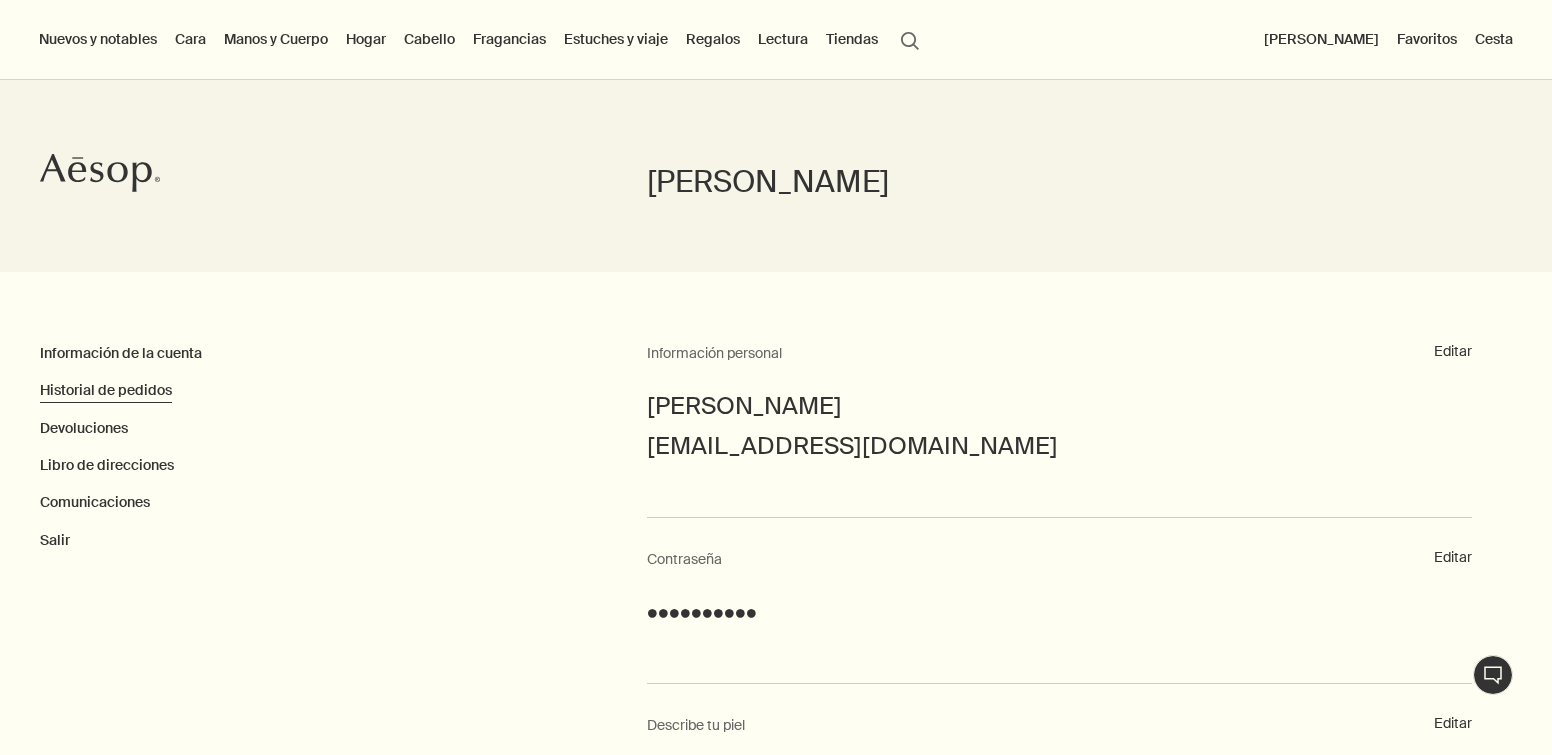 click on "Historial de pedidos" at bounding box center [106, 390] 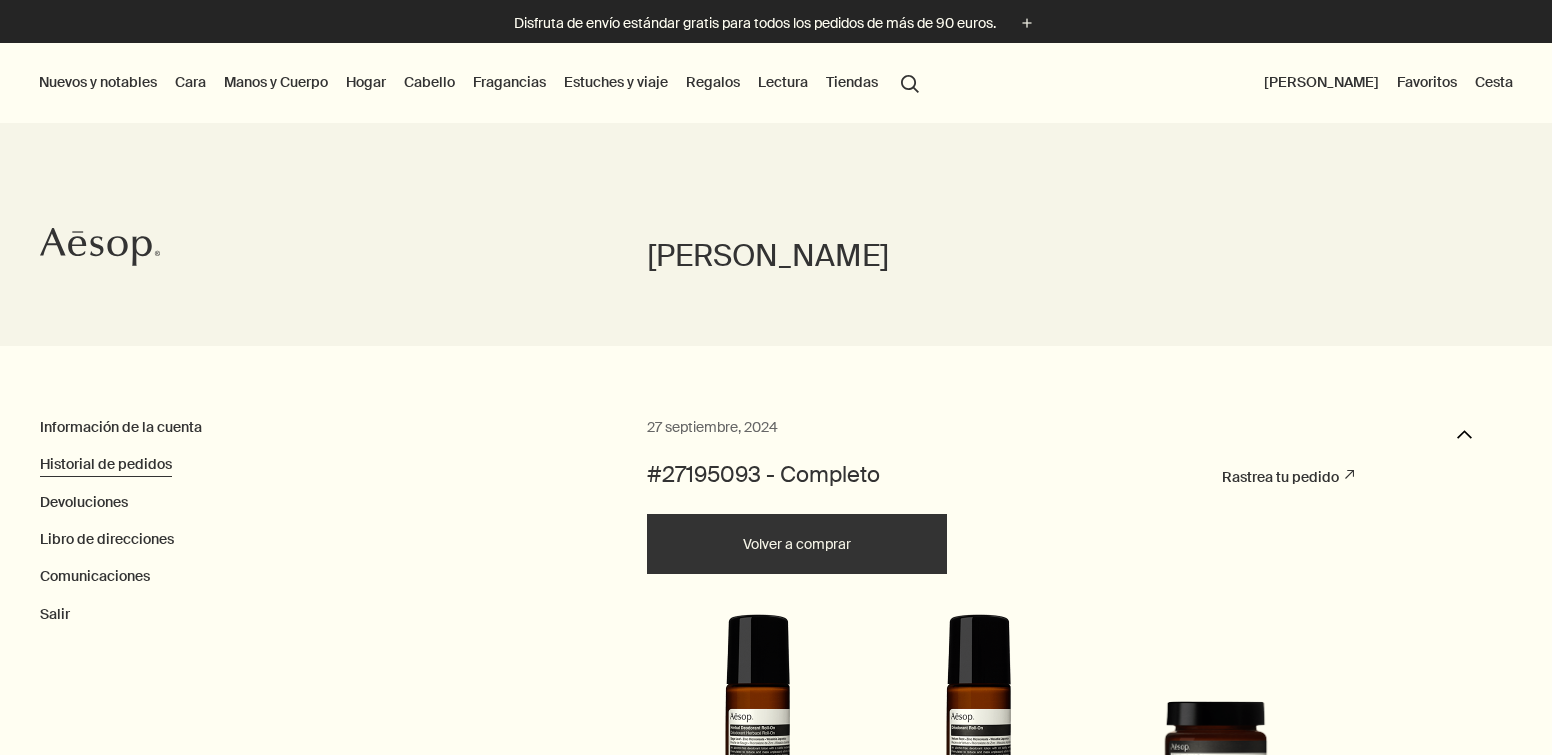 scroll, scrollTop: 0, scrollLeft: 0, axis: both 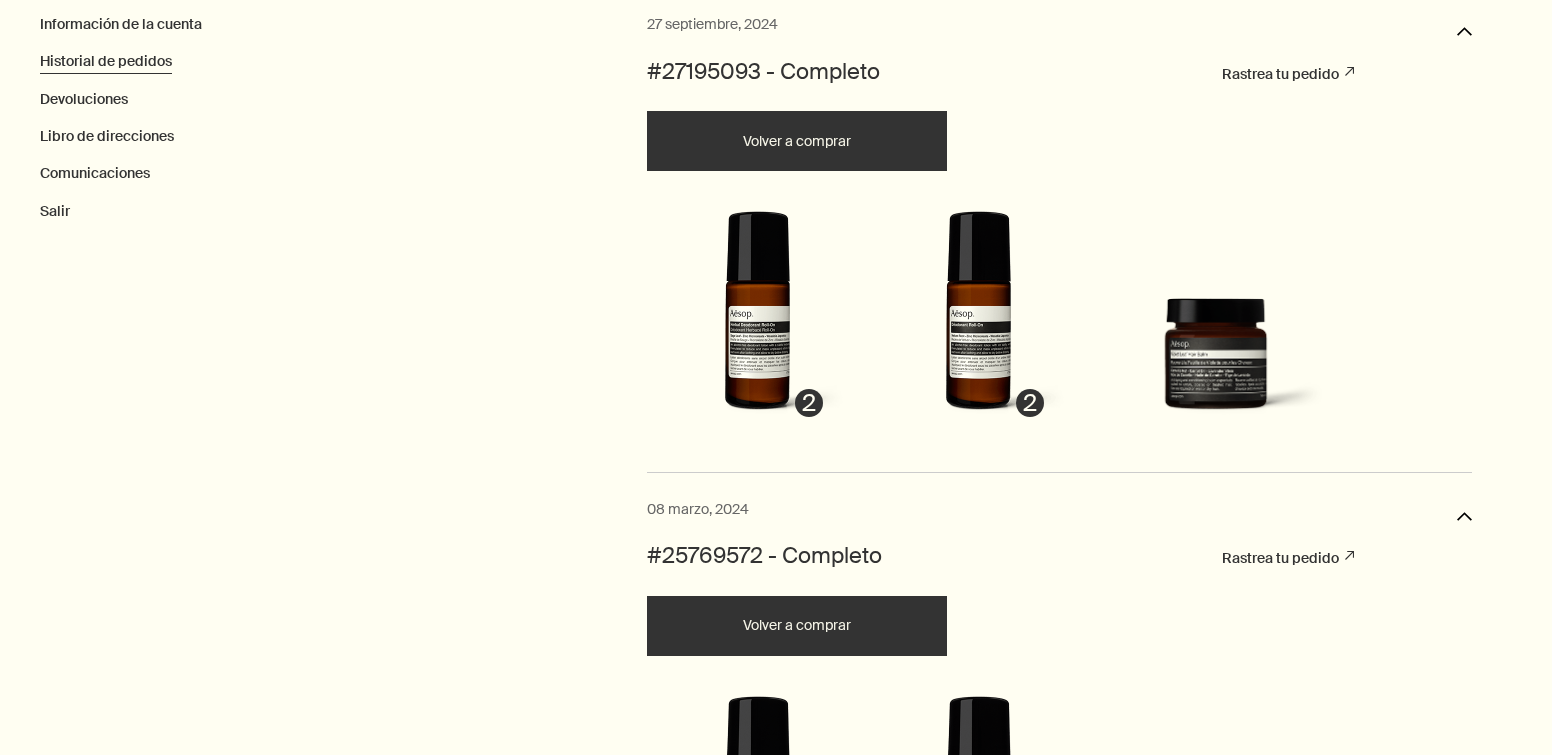 click at bounding box center (757, 319) 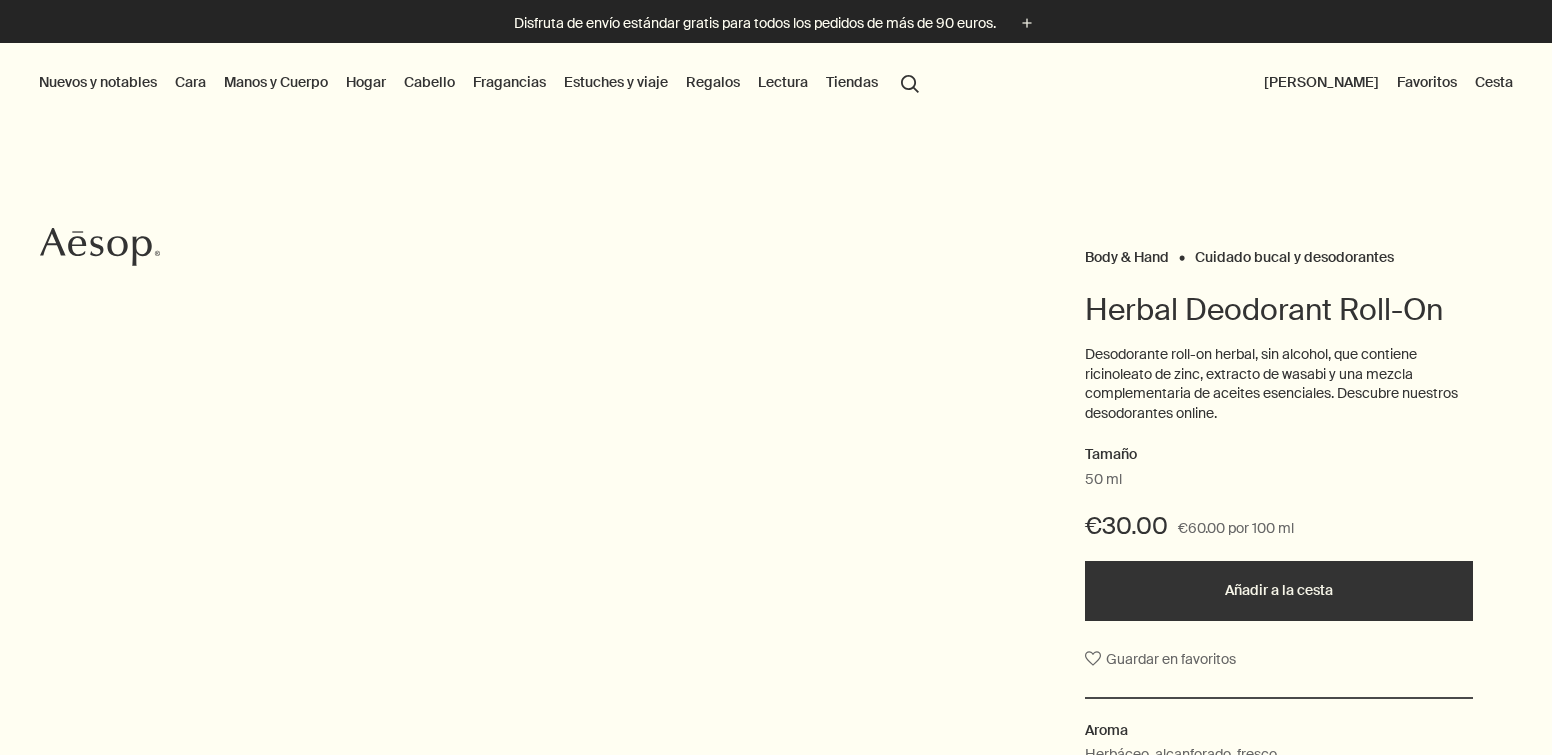 scroll, scrollTop: 0, scrollLeft: 0, axis: both 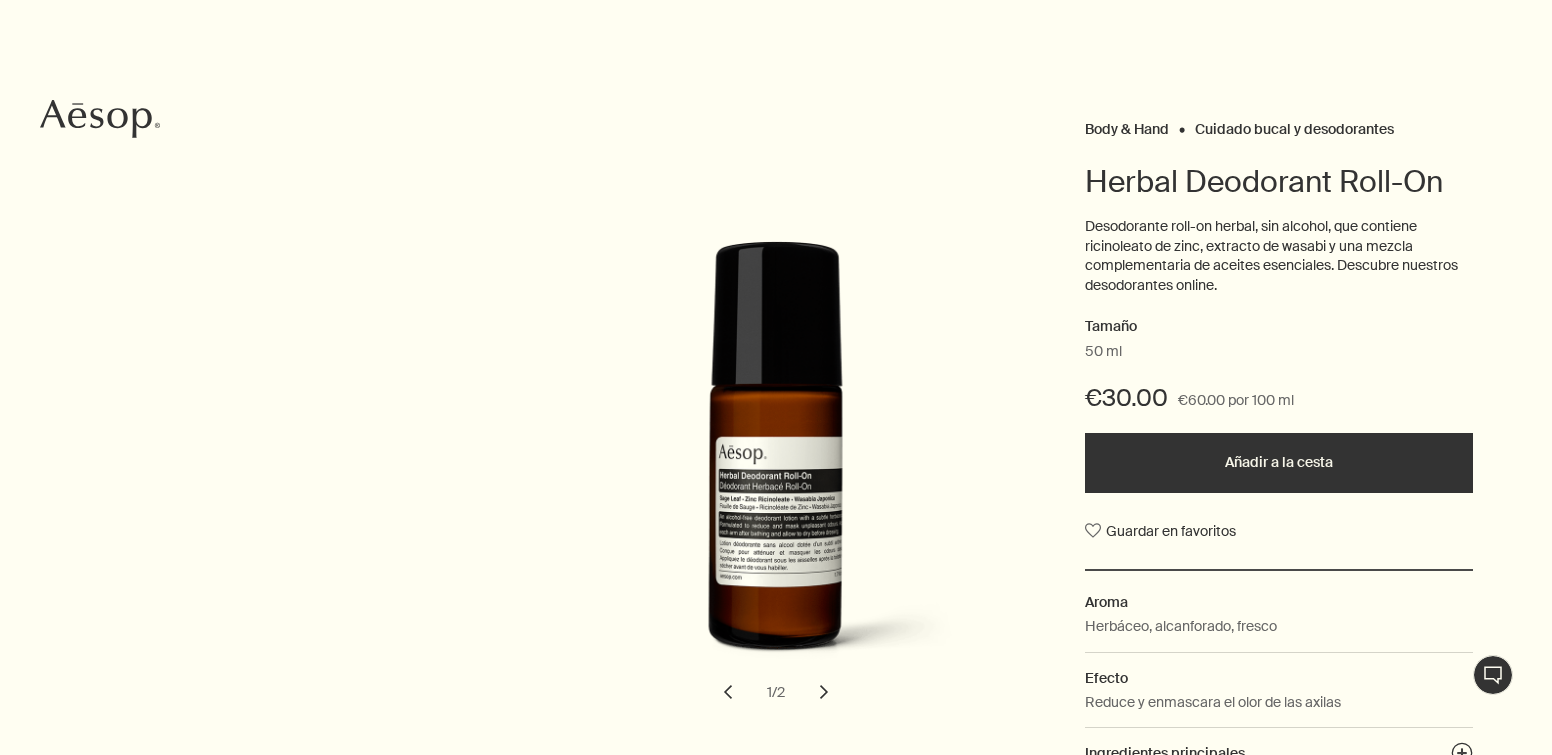 click on "€60.00   por   100   ml" at bounding box center [1236, 401] 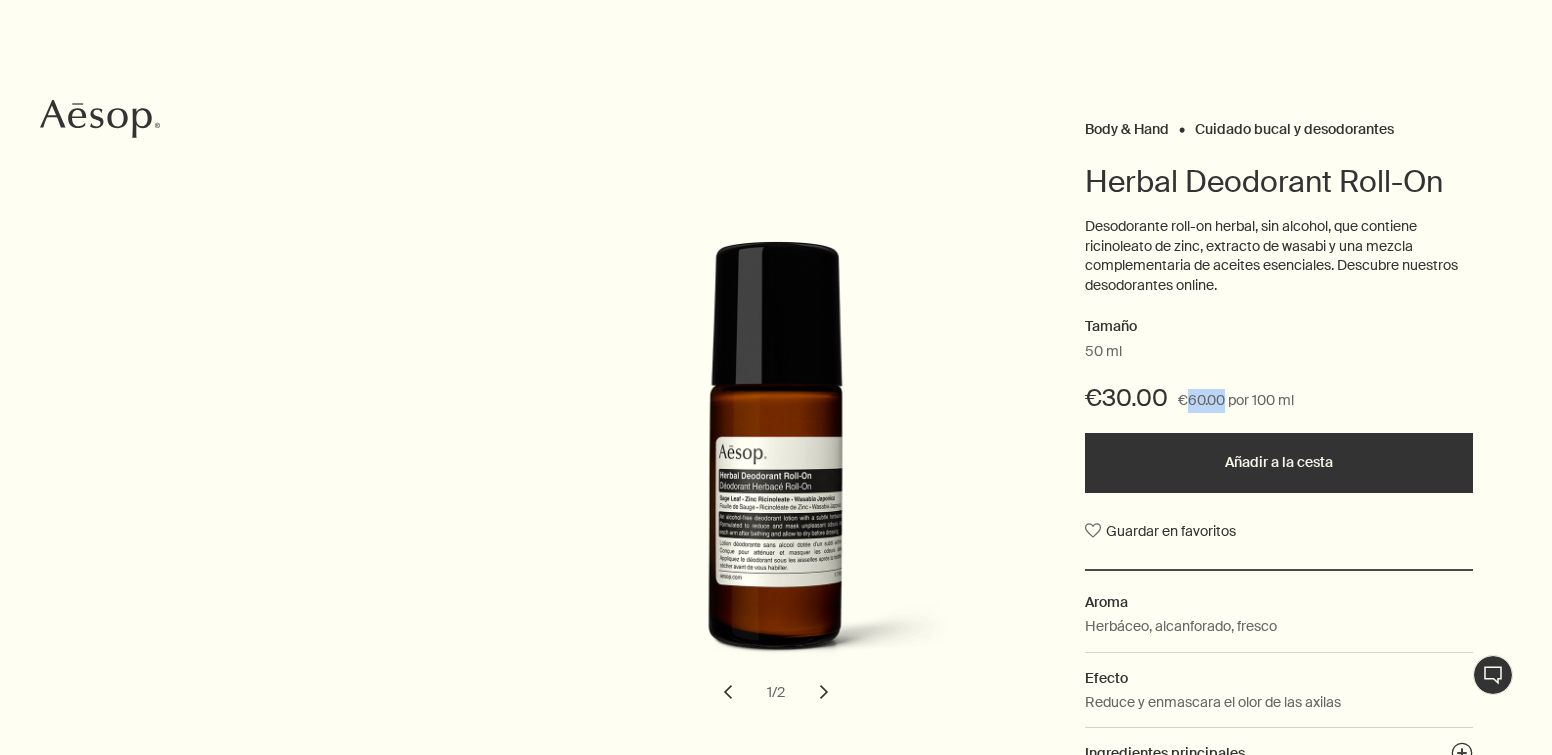 click on "€60.00   por   100   ml" at bounding box center [1236, 401] 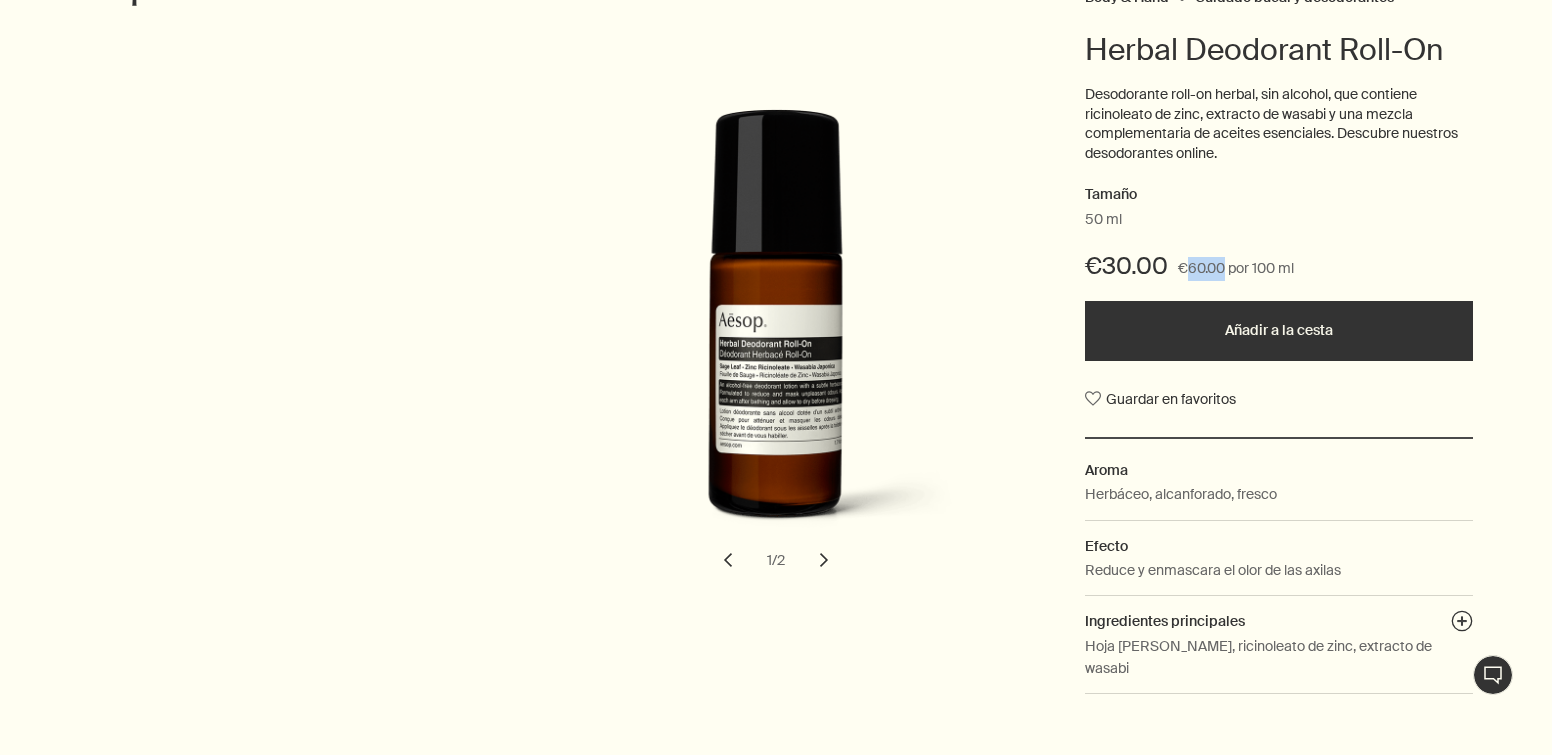 scroll, scrollTop: 262, scrollLeft: 0, axis: vertical 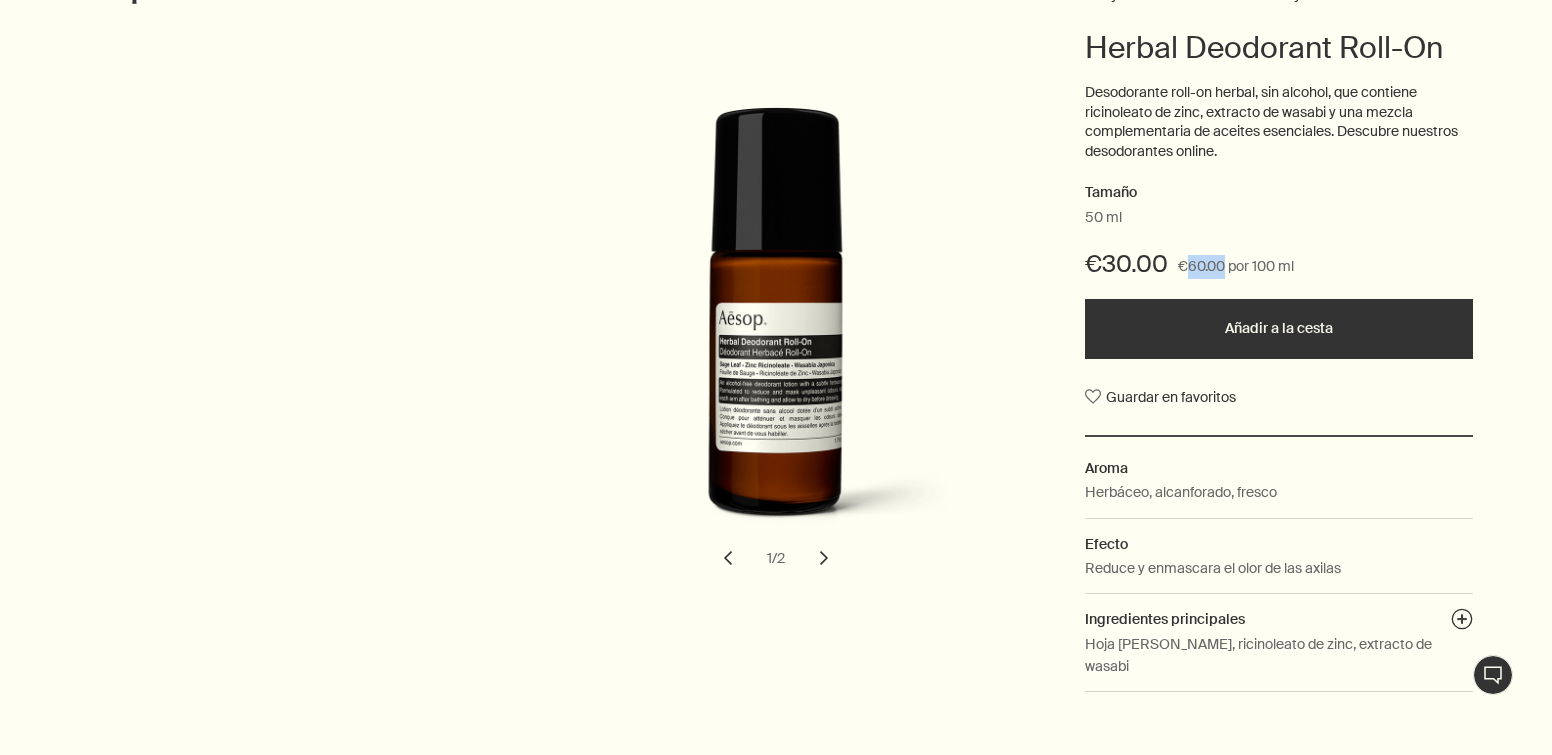 click on "Añadir a la cesta" at bounding box center [1279, 329] 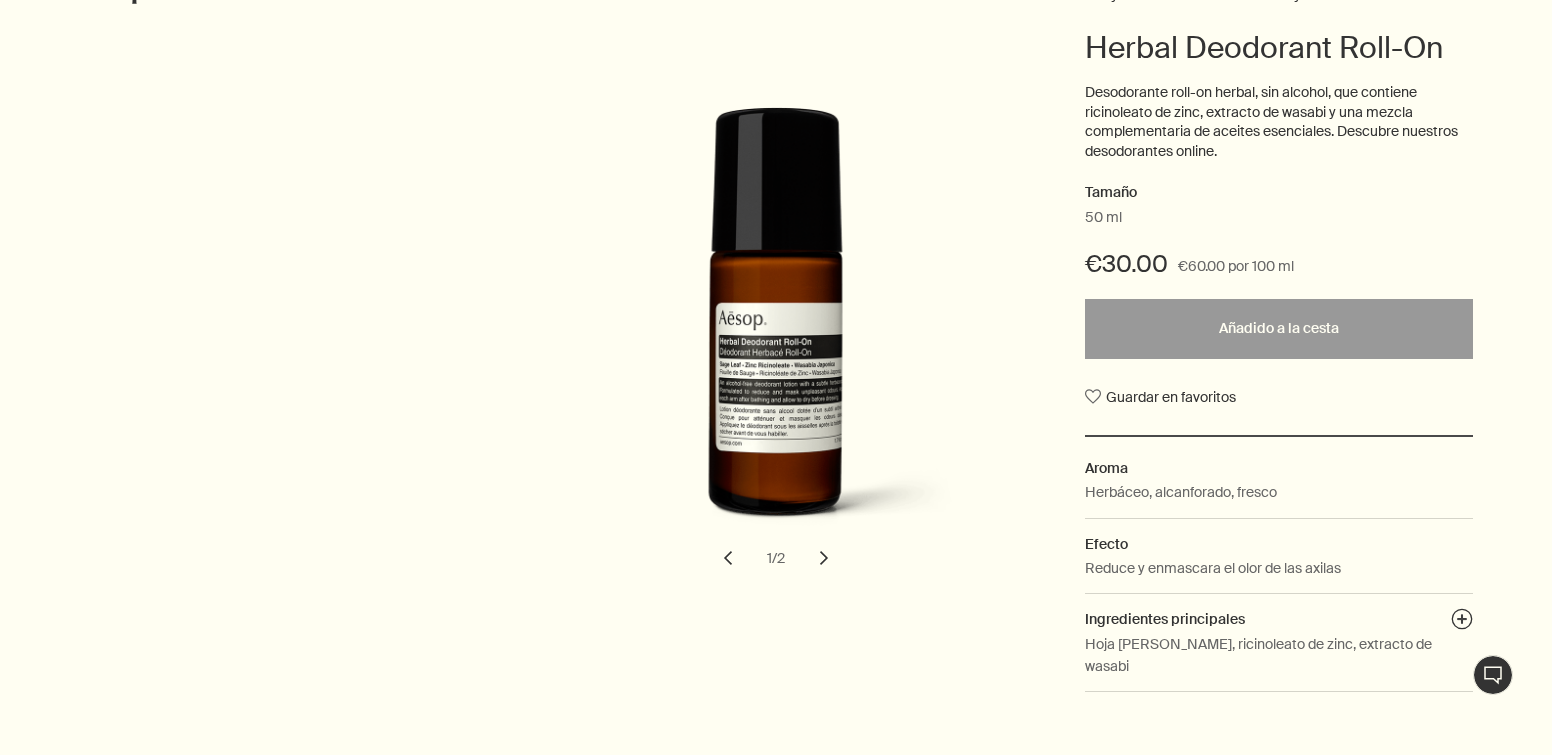 click on "€60.00   por   100   ml" at bounding box center [1236, 267] 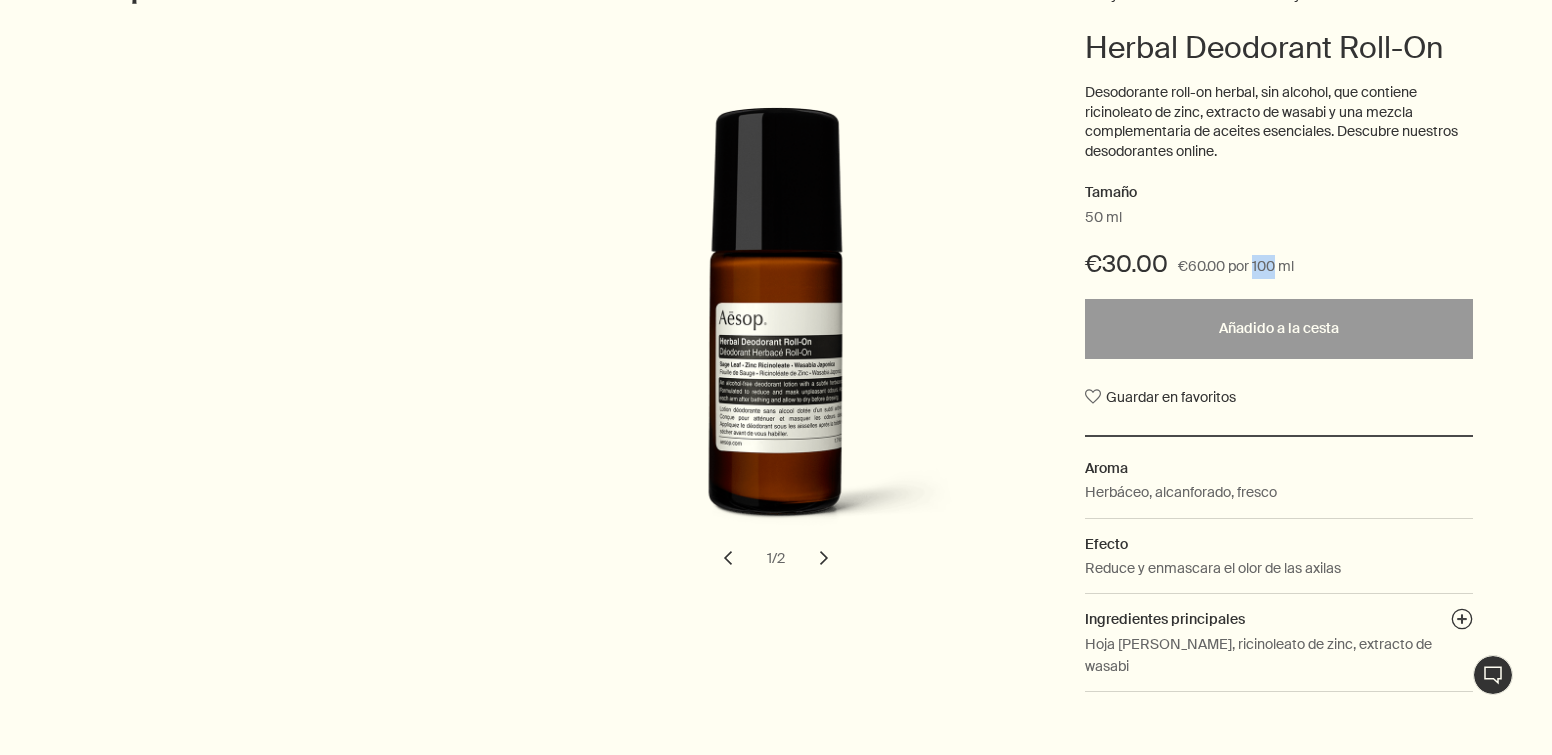 click on "€60.00   por   100   ml" at bounding box center (1236, 267) 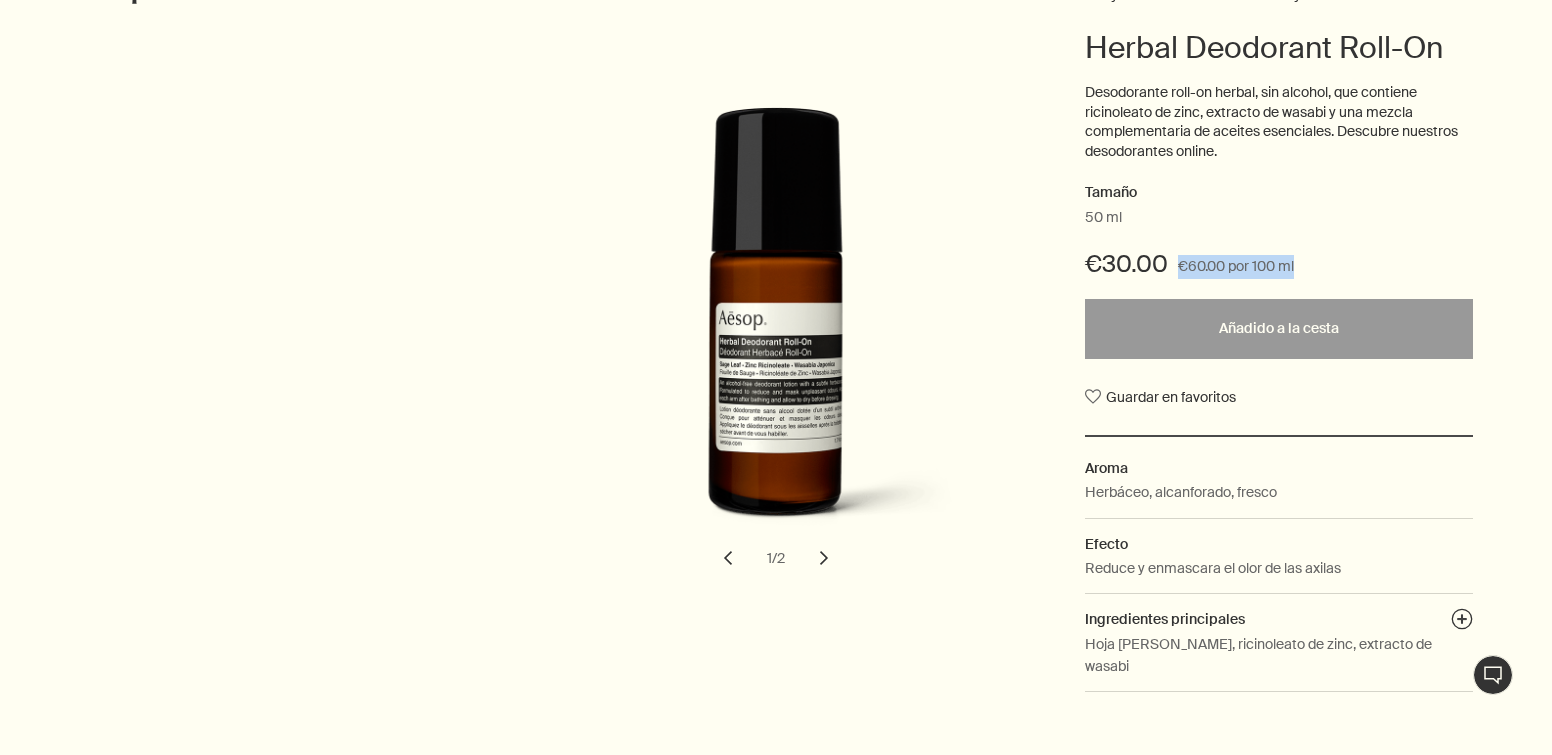 click on "€60.00   por   100   ml" at bounding box center [1236, 267] 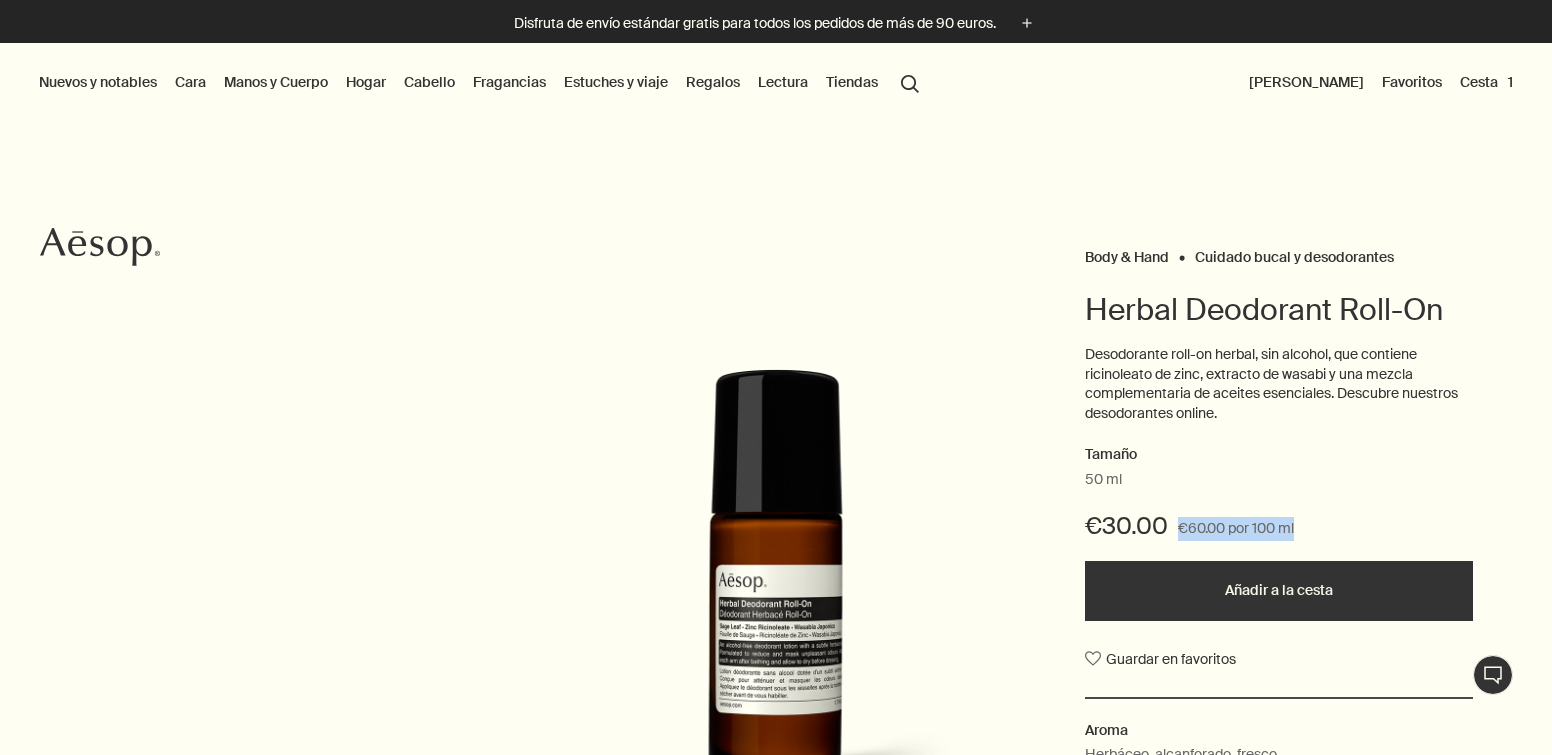 scroll, scrollTop: 7, scrollLeft: 0, axis: vertical 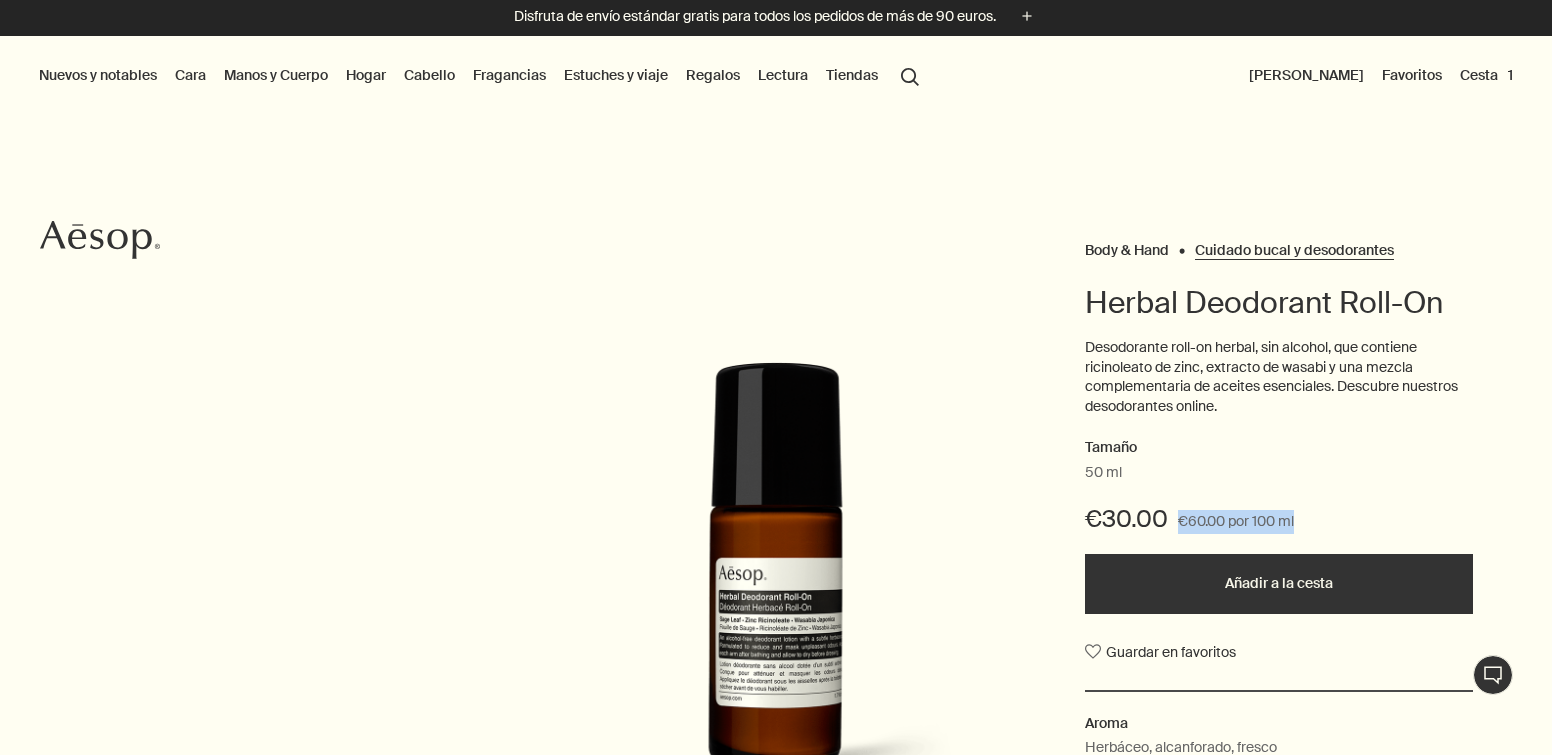 click on "Cuidado bucal y desodorantes" at bounding box center [1294, 245] 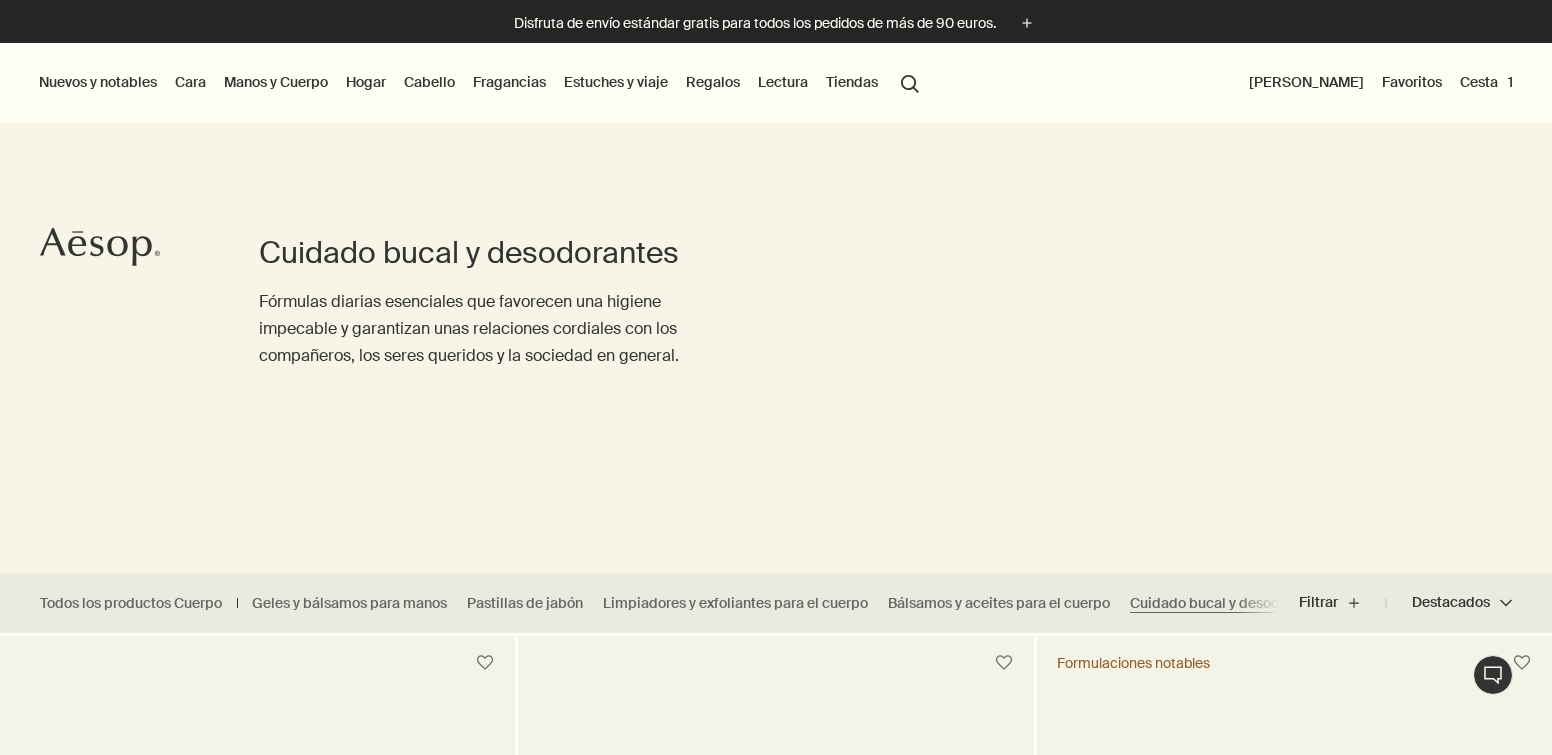 scroll, scrollTop: 0, scrollLeft: 0, axis: both 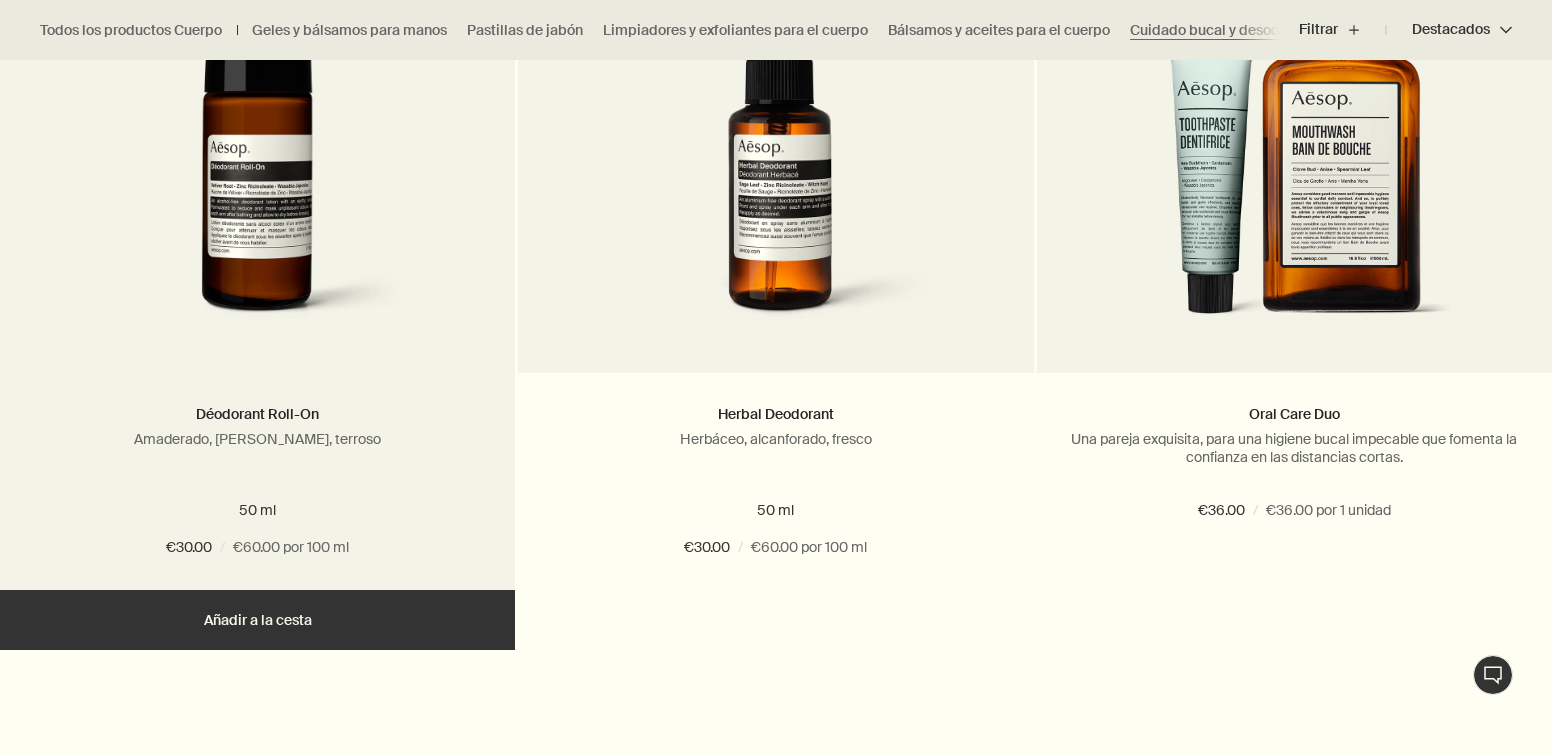 click on "€60.00   por   100   ml" at bounding box center (291, 548) 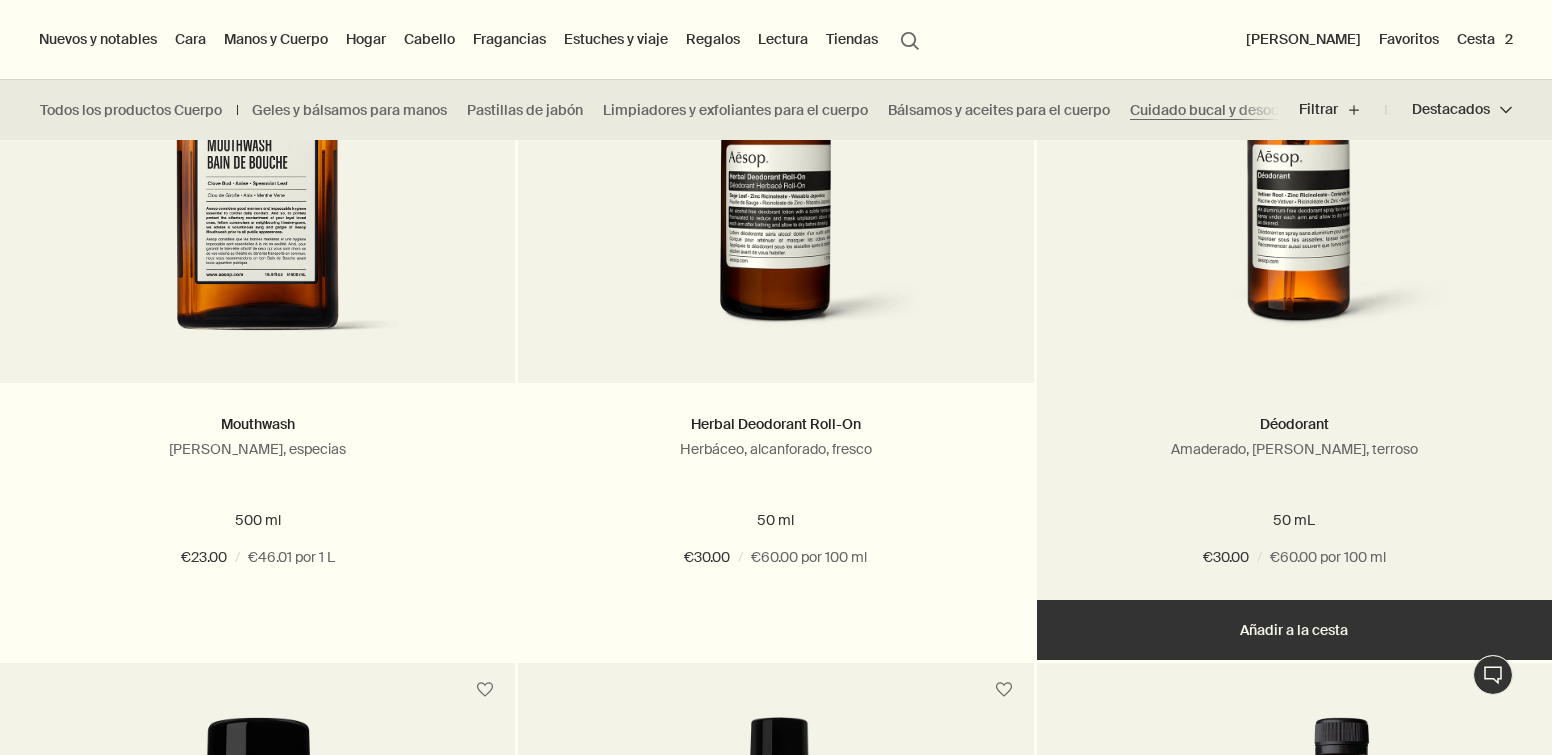scroll, scrollTop: 529, scrollLeft: 0, axis: vertical 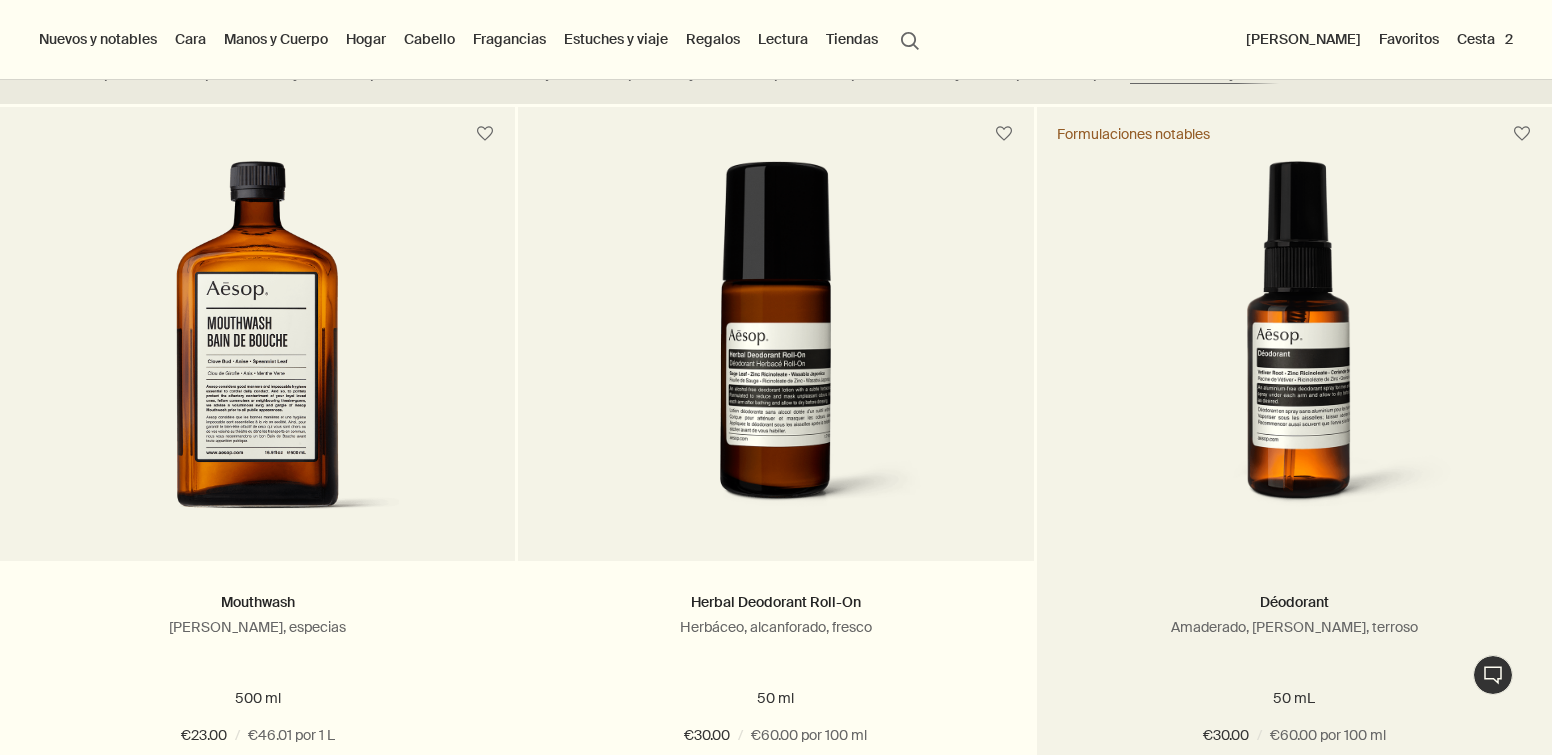 click at bounding box center (1295, 346) 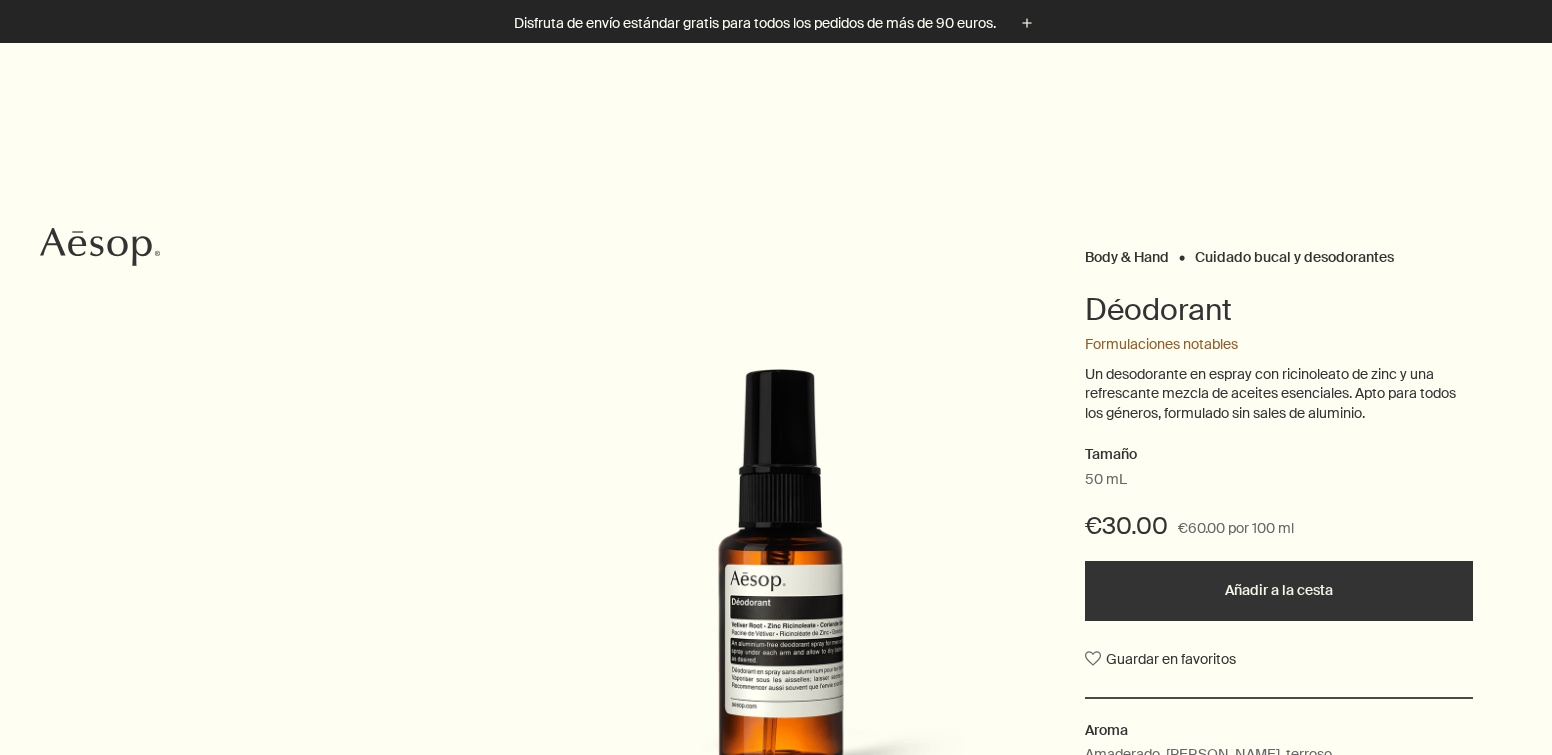 scroll, scrollTop: 136, scrollLeft: 0, axis: vertical 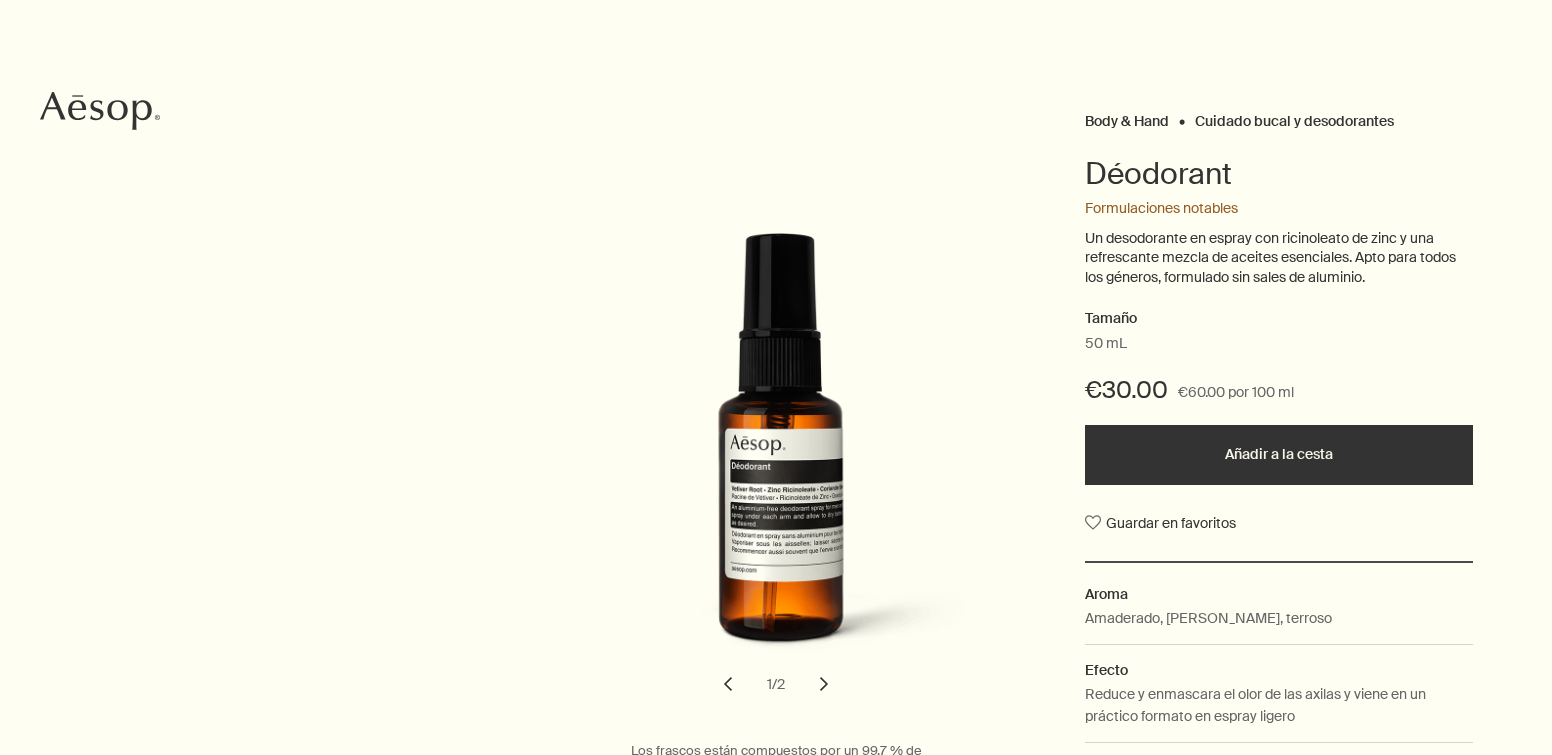click on "Aroma" at bounding box center [1279, 594] 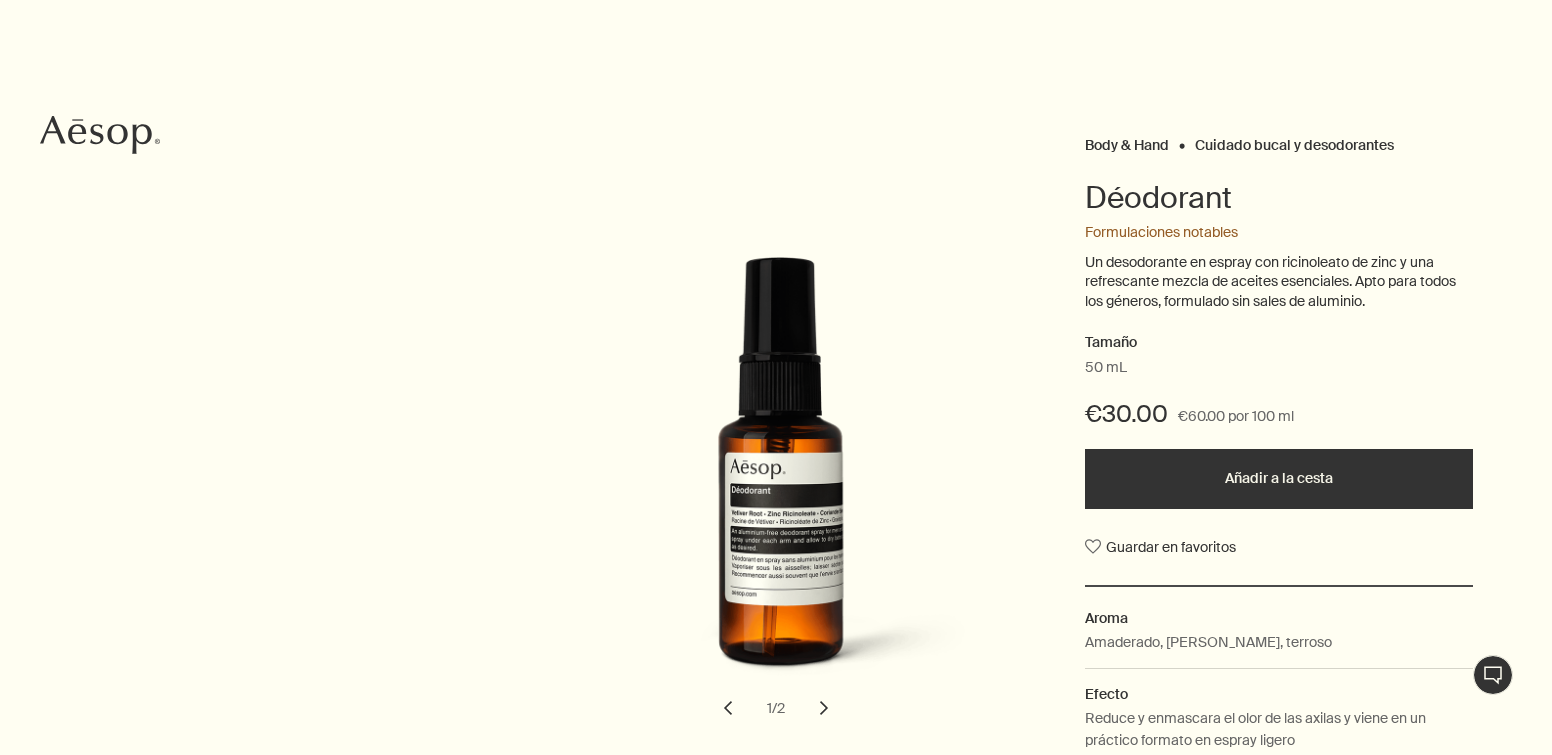 scroll, scrollTop: 471, scrollLeft: 0, axis: vertical 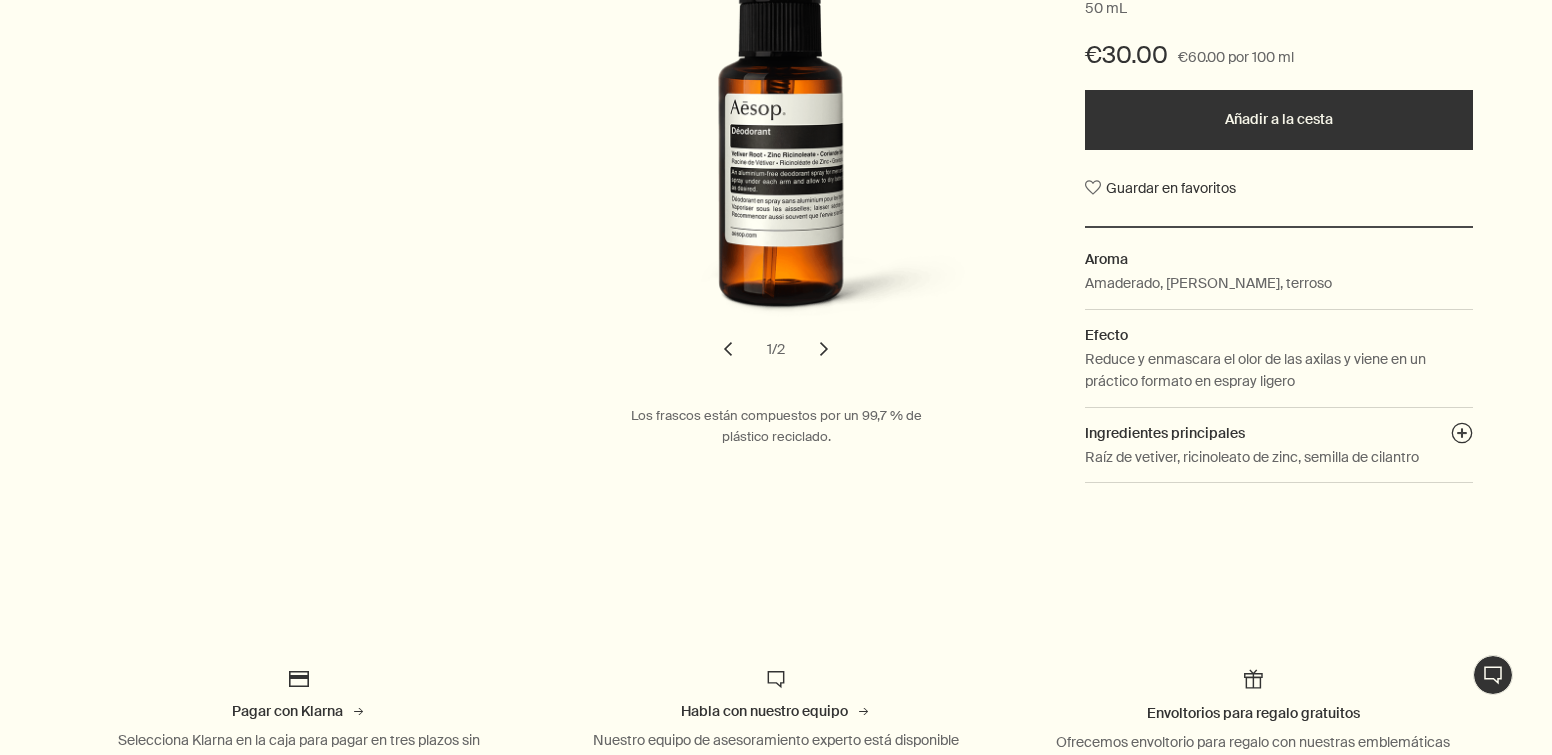 click on "Añadir a la cesta" at bounding box center [1279, 120] 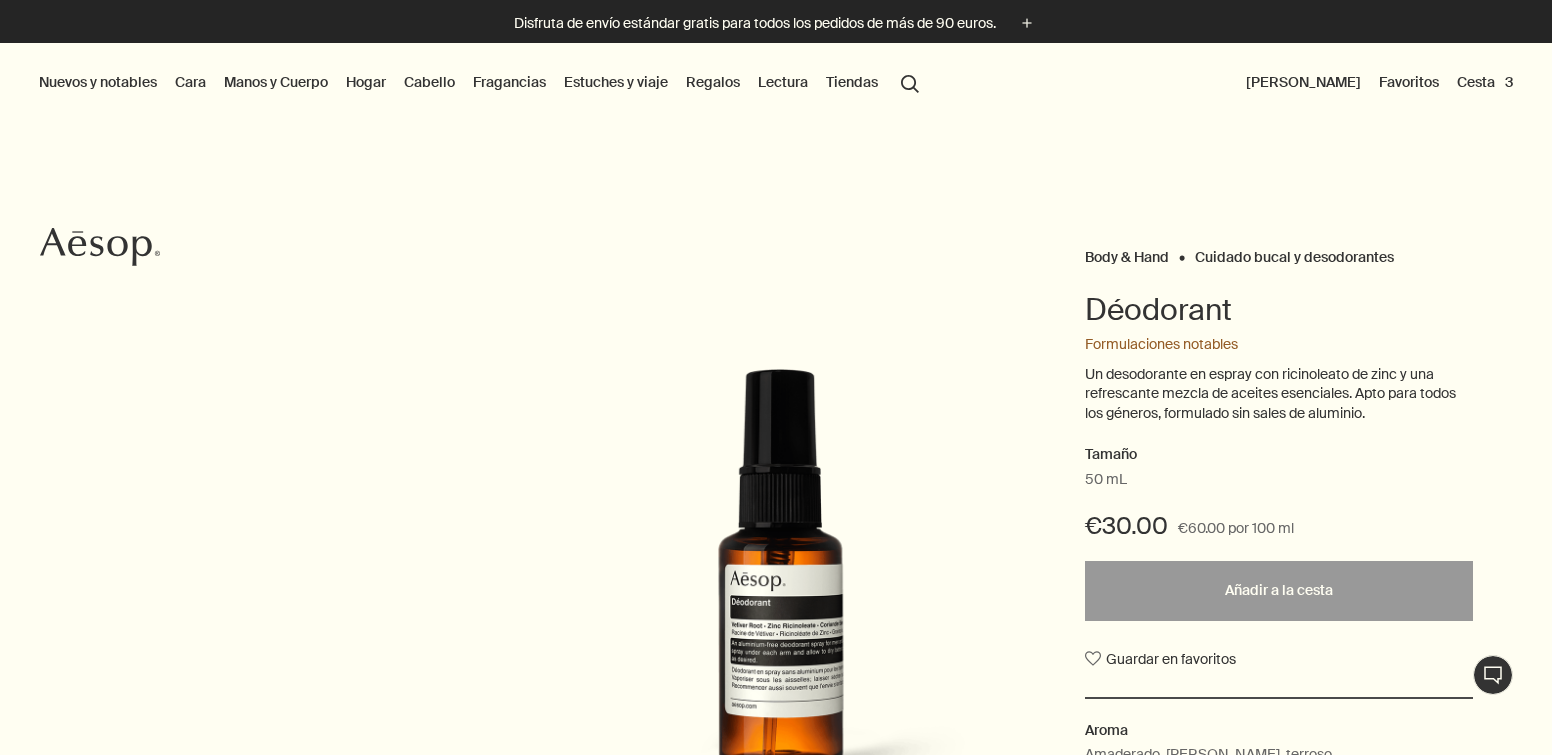 scroll, scrollTop: 0, scrollLeft: 0, axis: both 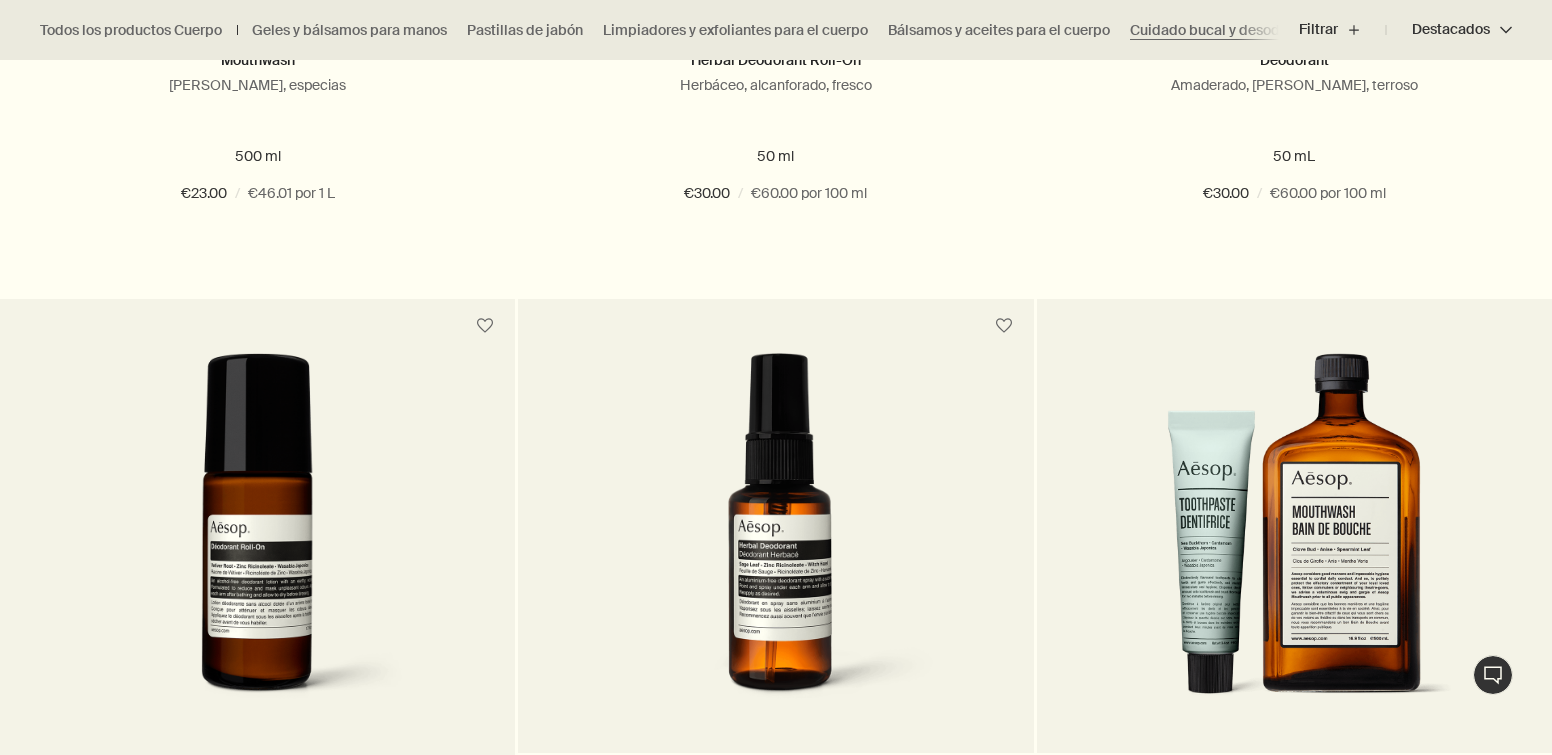 click at bounding box center (258, 538) 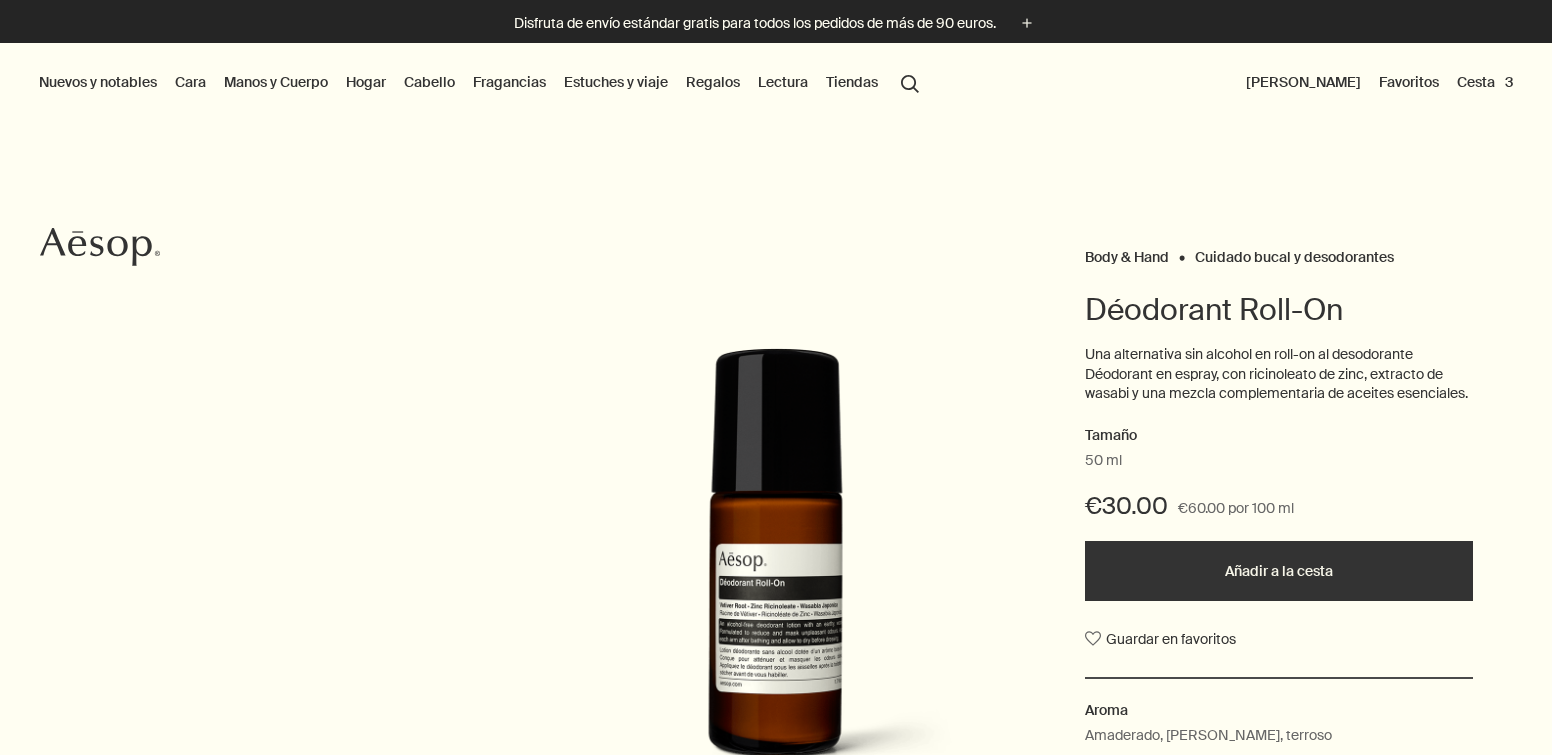 scroll, scrollTop: 0, scrollLeft: 0, axis: both 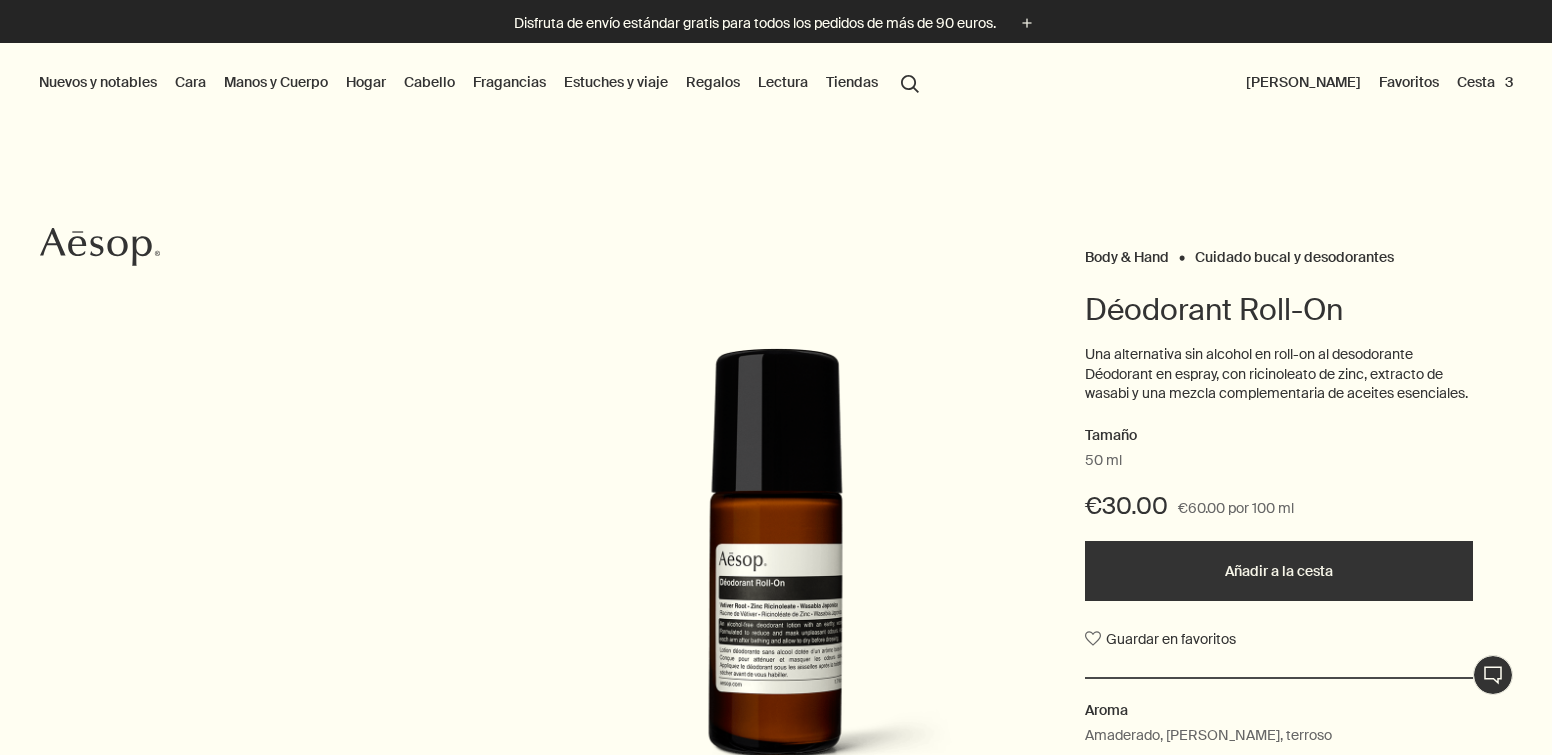 click on "Añadir a la cesta" at bounding box center (1279, 571) 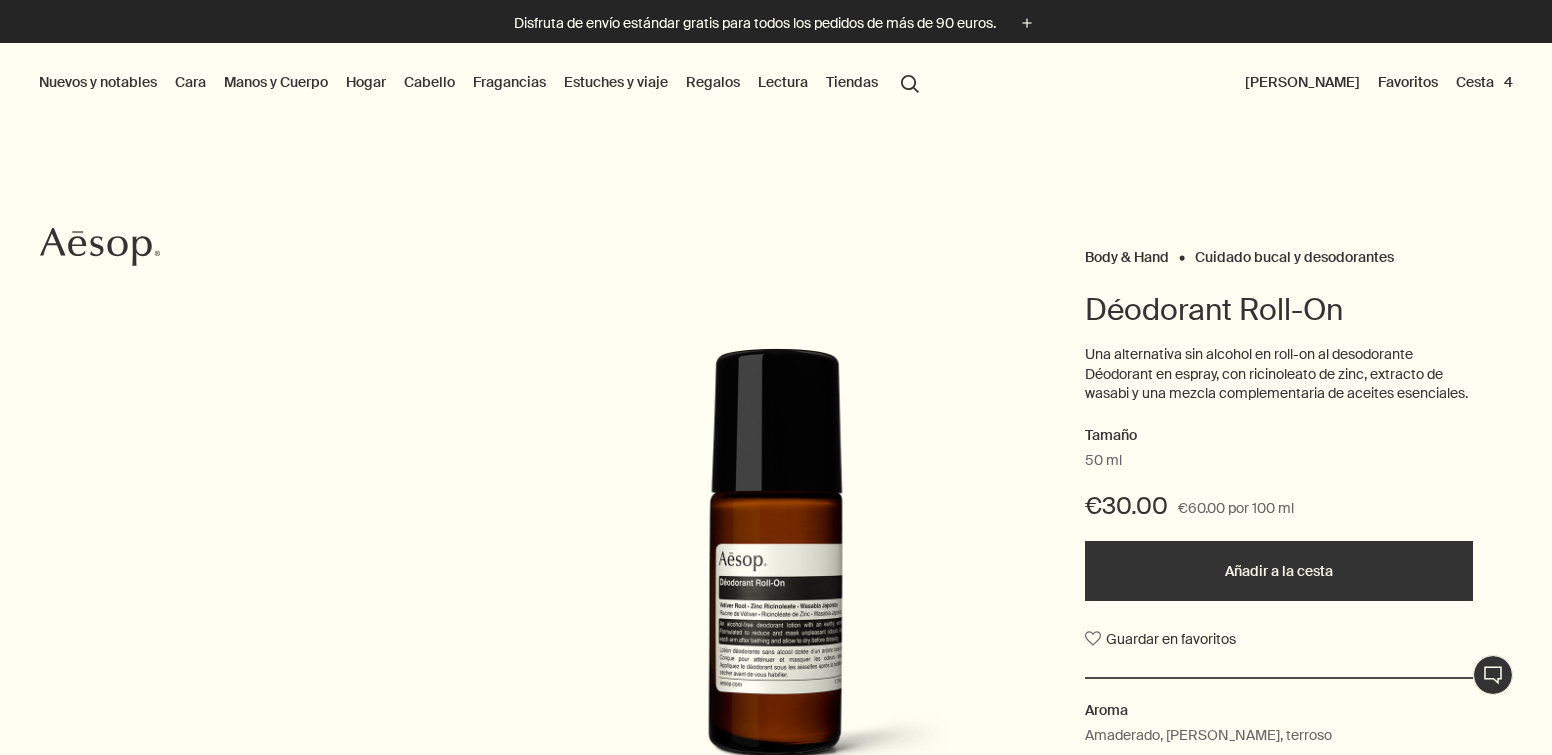 click on "Cesta 4" at bounding box center (1484, 82) 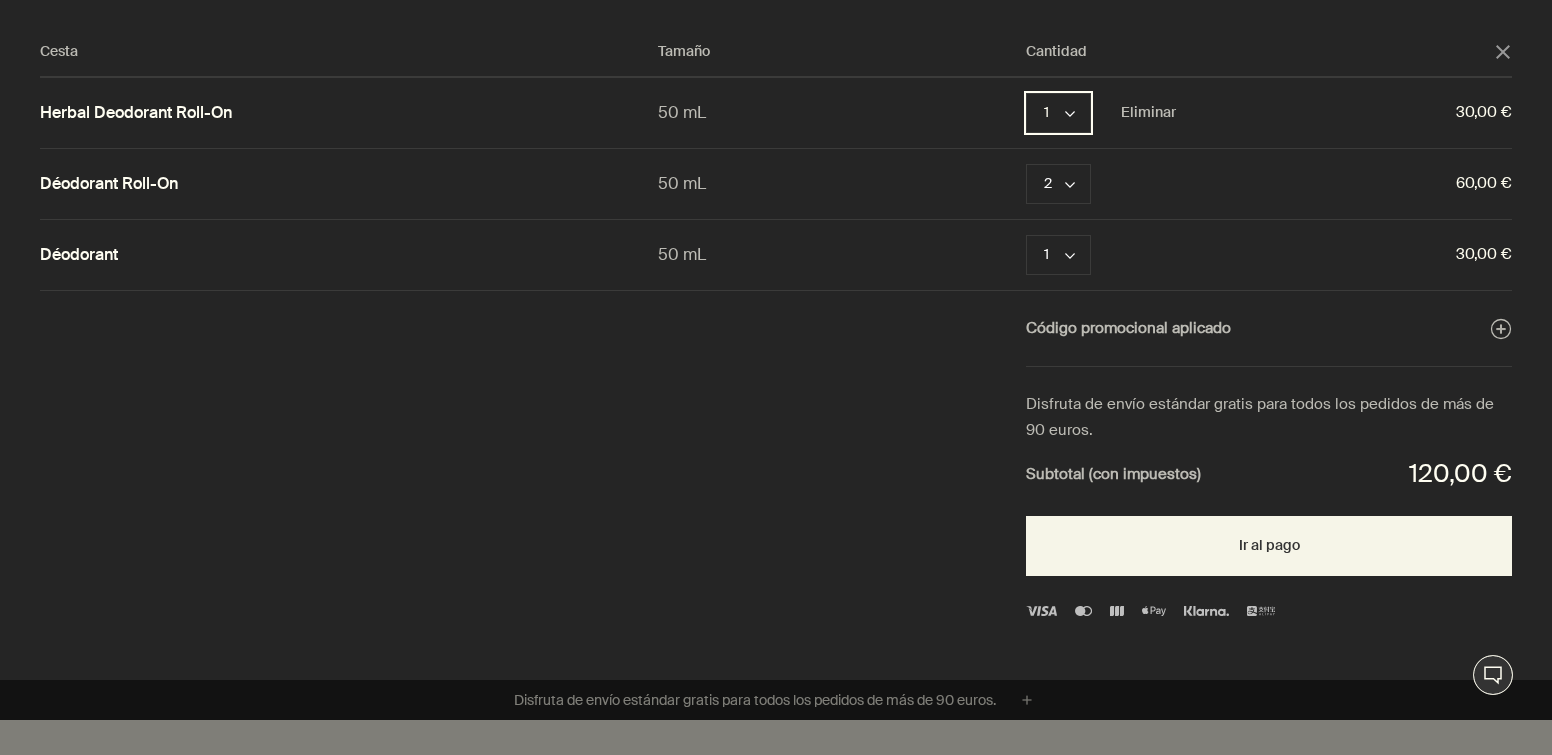 click on "chevron" 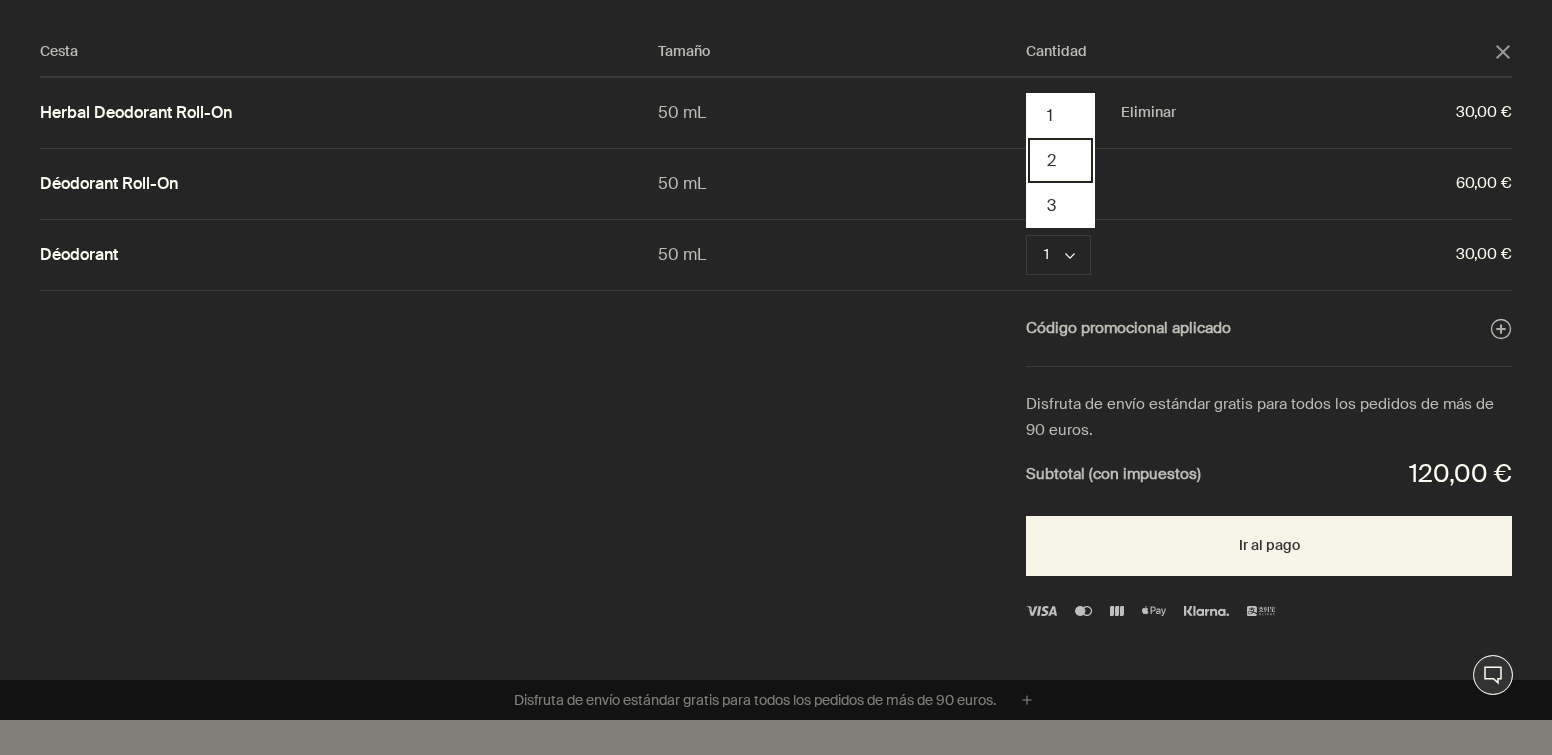 click on "2" at bounding box center (1060, 160) 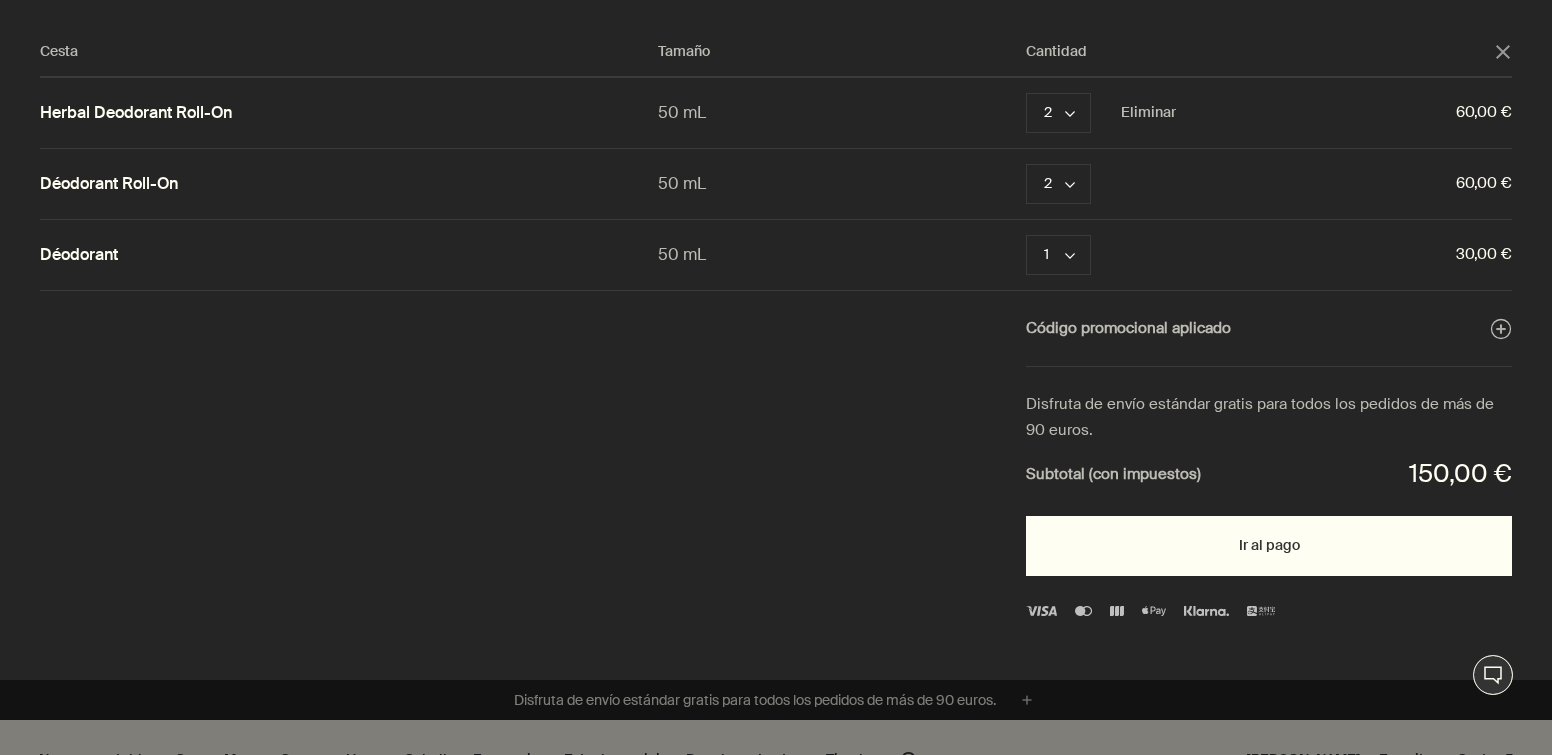 scroll, scrollTop: 1, scrollLeft: 0, axis: vertical 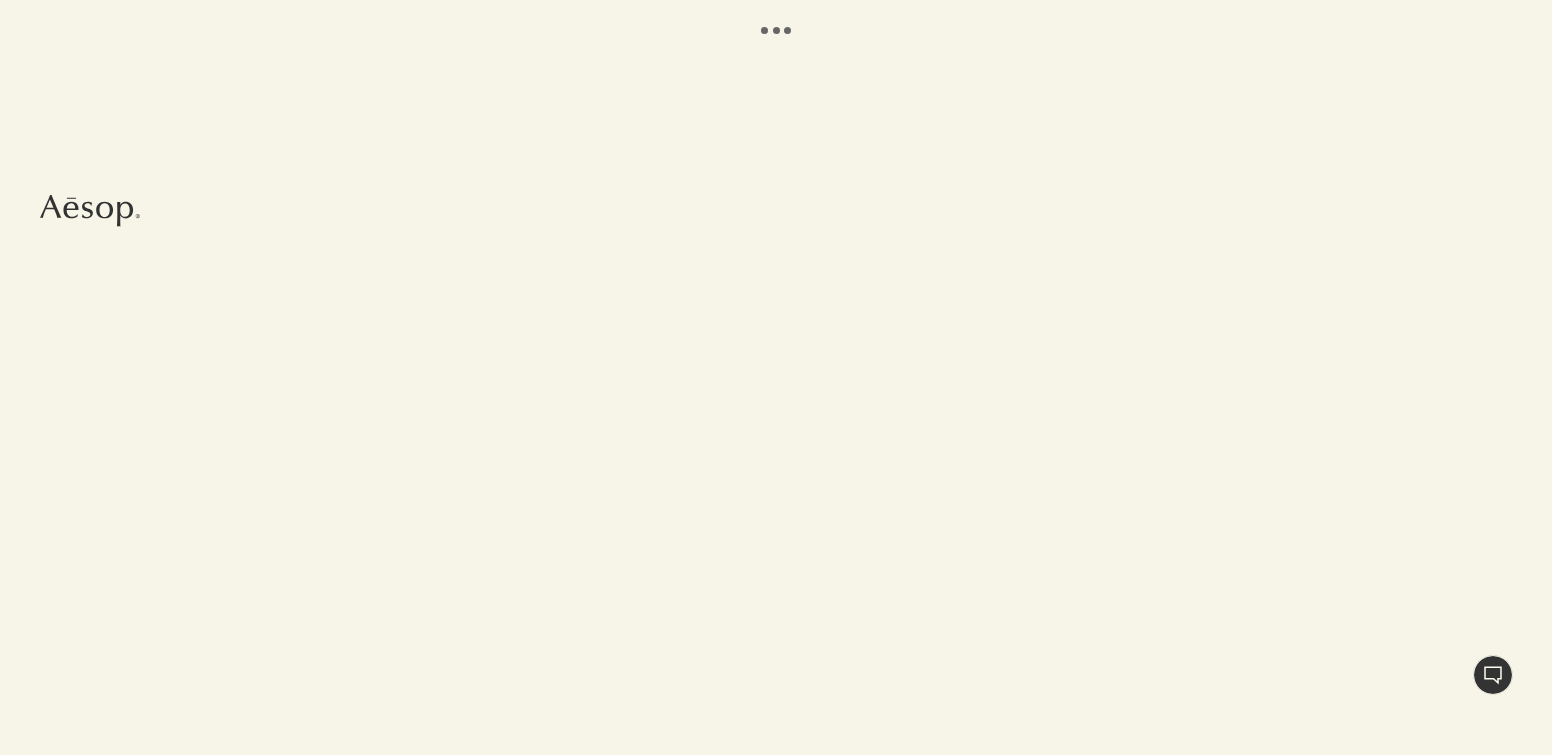 select on "ES" 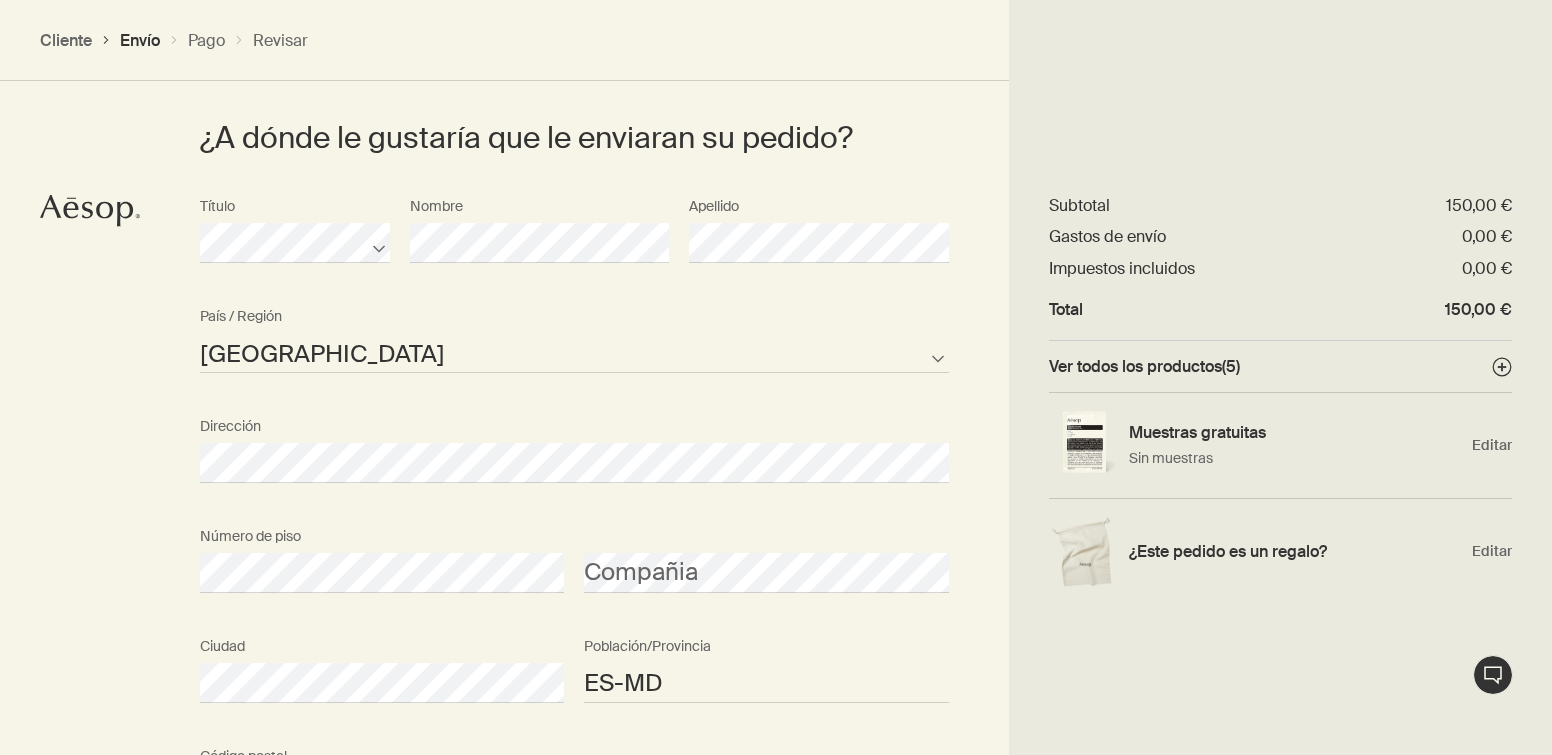 scroll, scrollTop: 526, scrollLeft: 0, axis: vertical 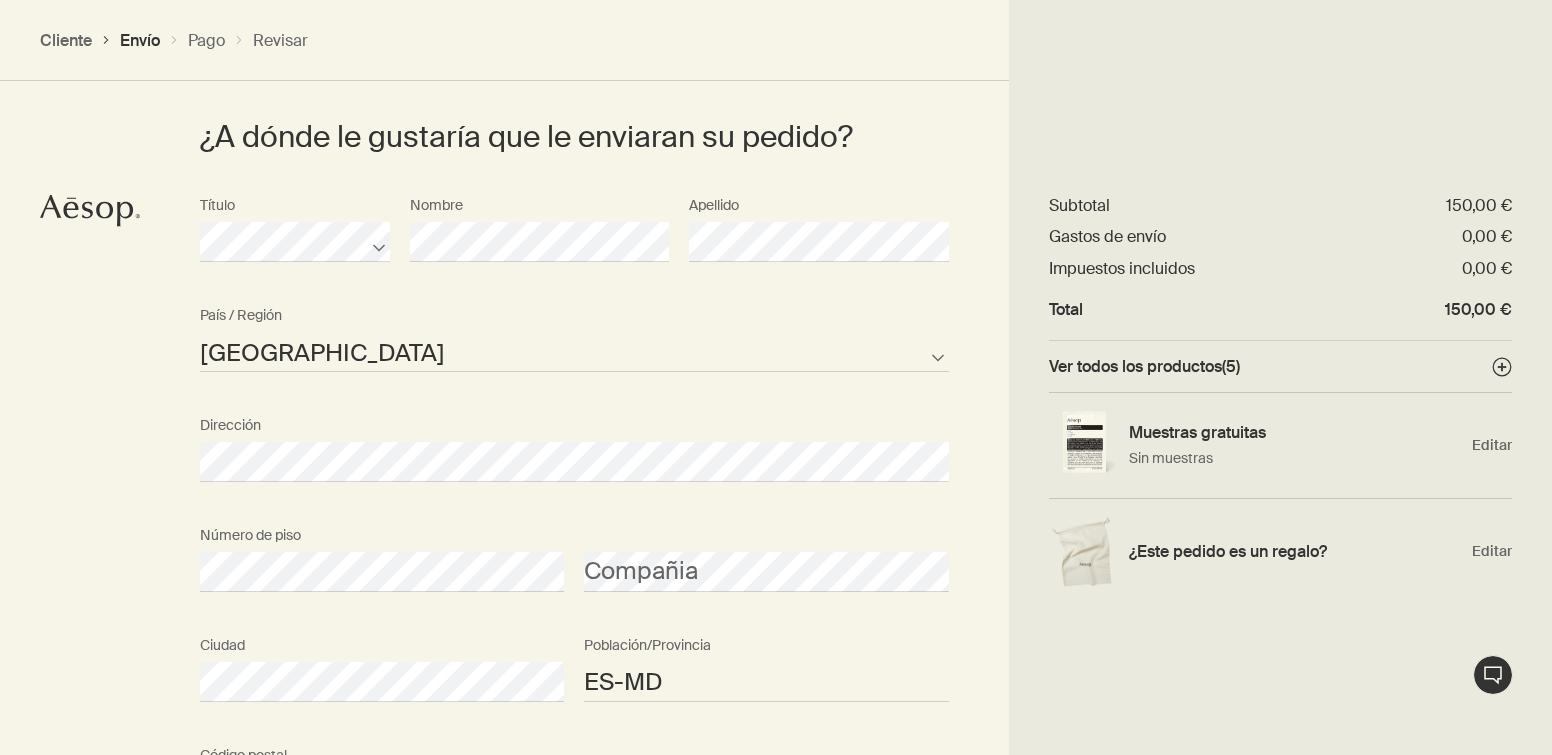 click on "Dirección" at bounding box center [574, 462] 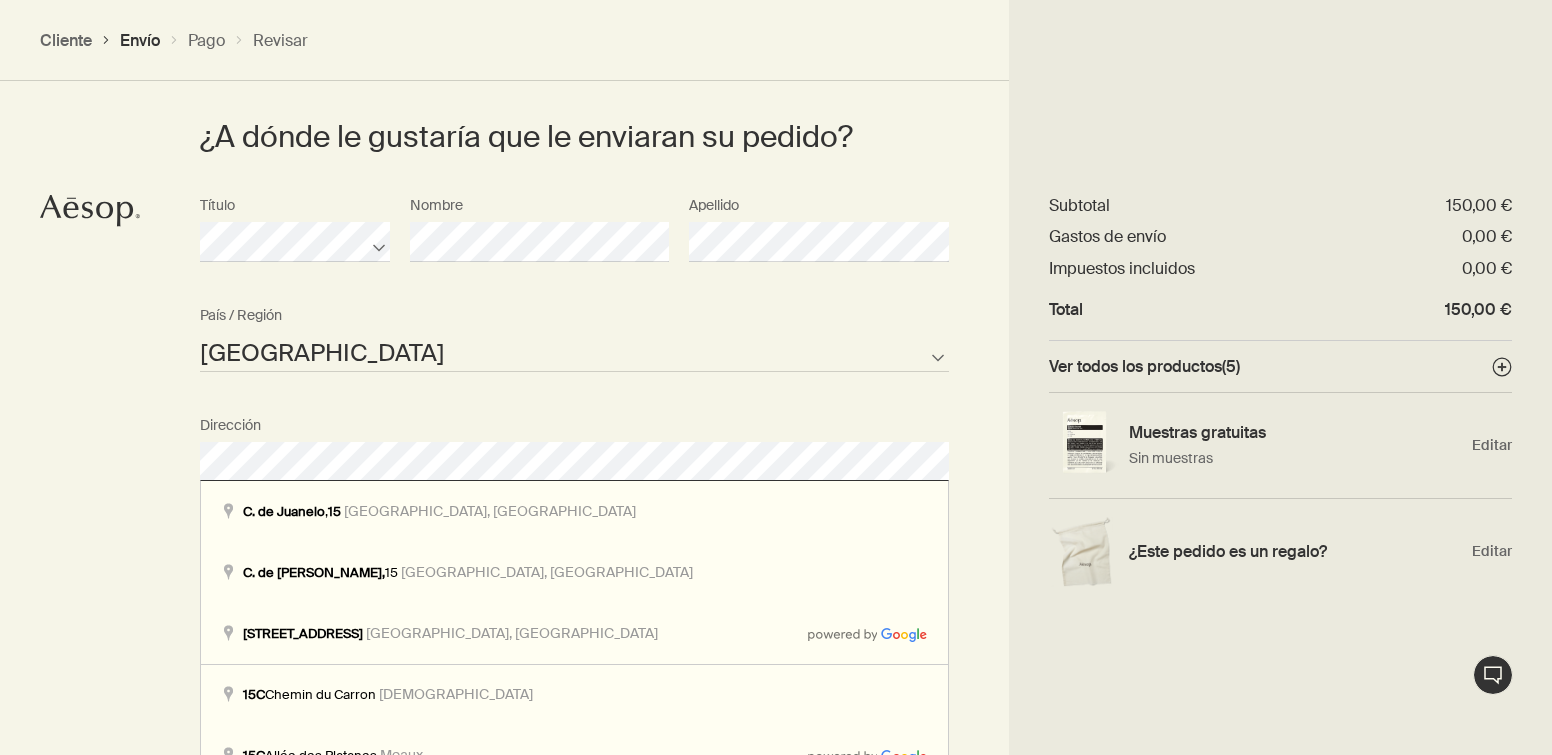 click on "¿A dónde le gustaría que le enviaran su pedido? Título Nombre Apellido [GEOGRAPHIC_DATA] [GEOGRAPHIC_DATA][PERSON_NAME][GEOGRAPHIC_DATA] [GEOGRAPHIC_DATA] [GEOGRAPHIC_DATA] [GEOGRAPHIC_DATA] [GEOGRAPHIC_DATA] [GEOGRAPHIC_DATA] [GEOGRAPHIC_DATA] [GEOGRAPHIC_DATA] [GEOGRAPHIC_DATA] País / región no incluida País / Región Dirección Número de piso Compañia [GEOGRAPHIC_DATA]-MD Población/Provincia Código postal AFG ALB DZA ASM AND AGO AIA ATA ATG ARG ARM ABW AUS AUT AZE BHS BHR BGD BRB BLR BEL BLZ BEN BMU BTN BOL BIH BWA BRA IOT VGB BRN BGR BFA BDI KHM CMR CAN CPV CYM CAF TCD CHL CHN CXR CCK COL COM COK CRI HRV CUB CUW CYP CZE COD DNK DJI DMA DOM TLS ECU EGY SLV GNQ ERI EST ETH FLK FRO FJI FIN FRA PYF GAB GMB GEO DEU GHA GIB GRC GRL GRD GUM GTM GGY GIN GNB GUY HTI HND HKG HUN ISL IND IDN IRN IRQ IRL IMN ISR ITA CIV JAM JPN JEY JOR KAZ KEN KIR XKX KWT KGZ LAO LVA LBN LSO LBR LBY LIE LTU LUX MAC MKD MDG MWI MYS MDV MLI MLT MHL MRT MUS MYT MEX FSM MDA MCO MNG MNE MSR MAR MOZ MMR NAM NRU NPL NLD ANT NCL NZL NIC NER NGA NIU PRK MNP NOR OMN PAK PLW PSE PAN PNG PRY PER PHL PCN POL PRT PRI QAT COG REU ROU RUS RWA BLM SHN" at bounding box center (574, 914) 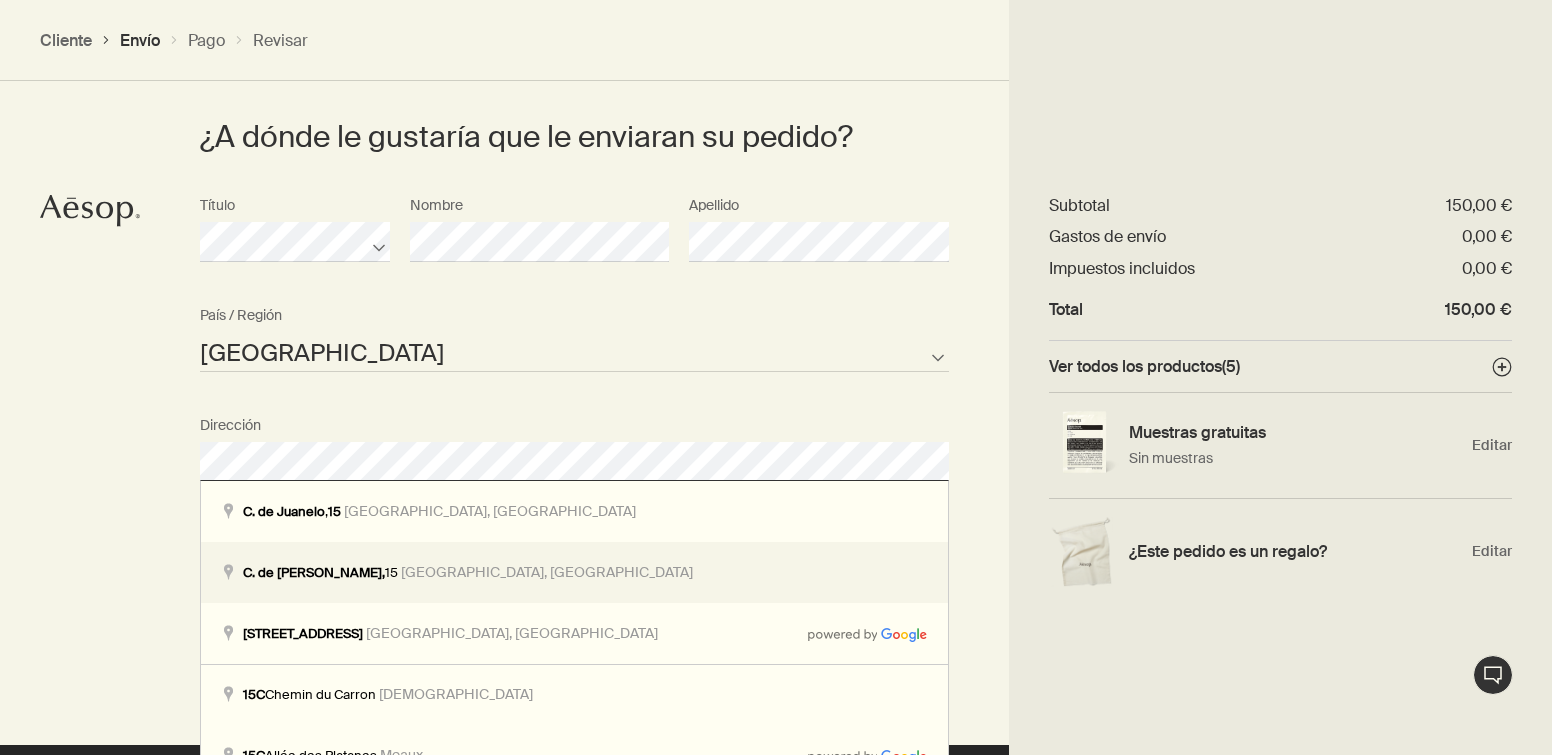 scroll, scrollTop: 514, scrollLeft: 0, axis: vertical 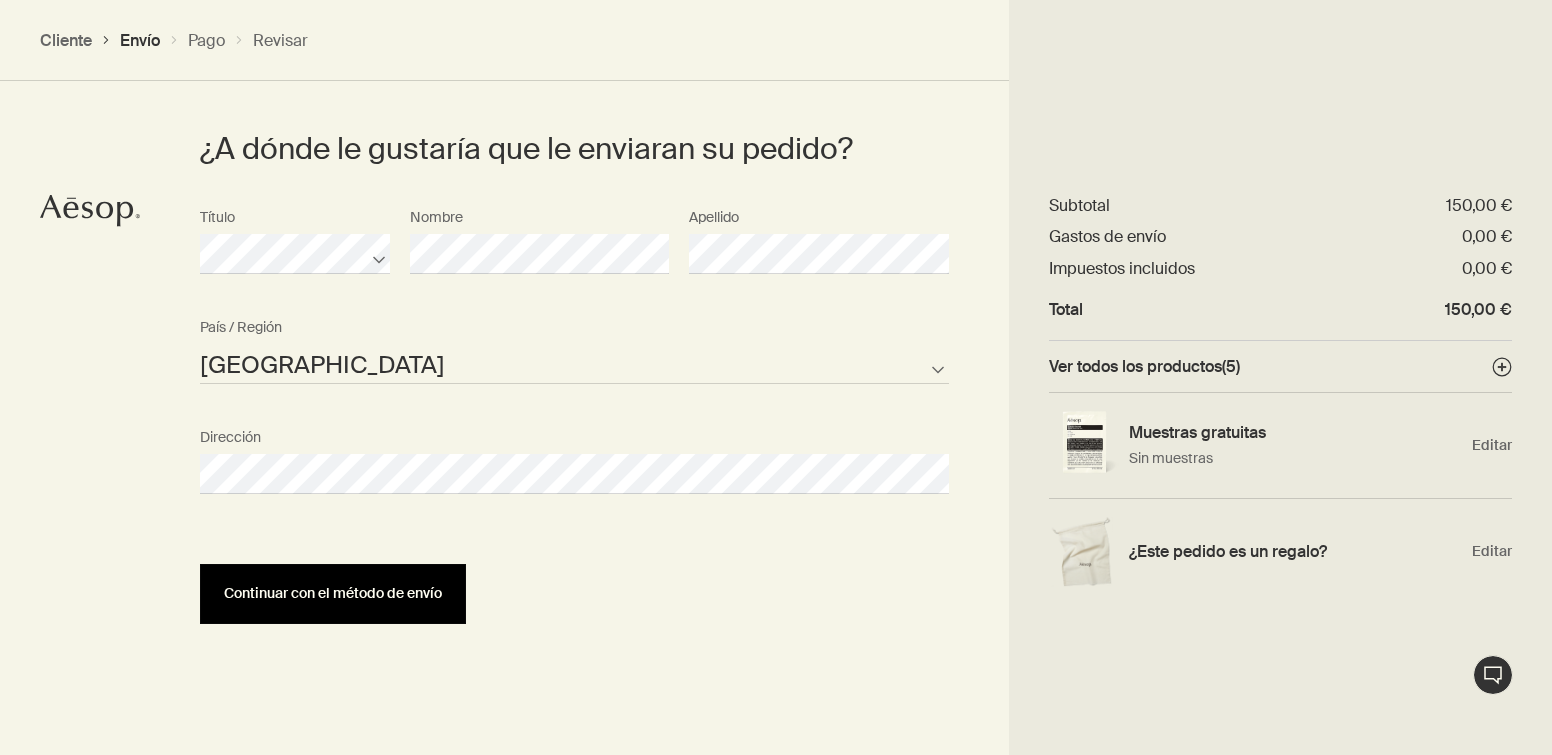 select on "ES" 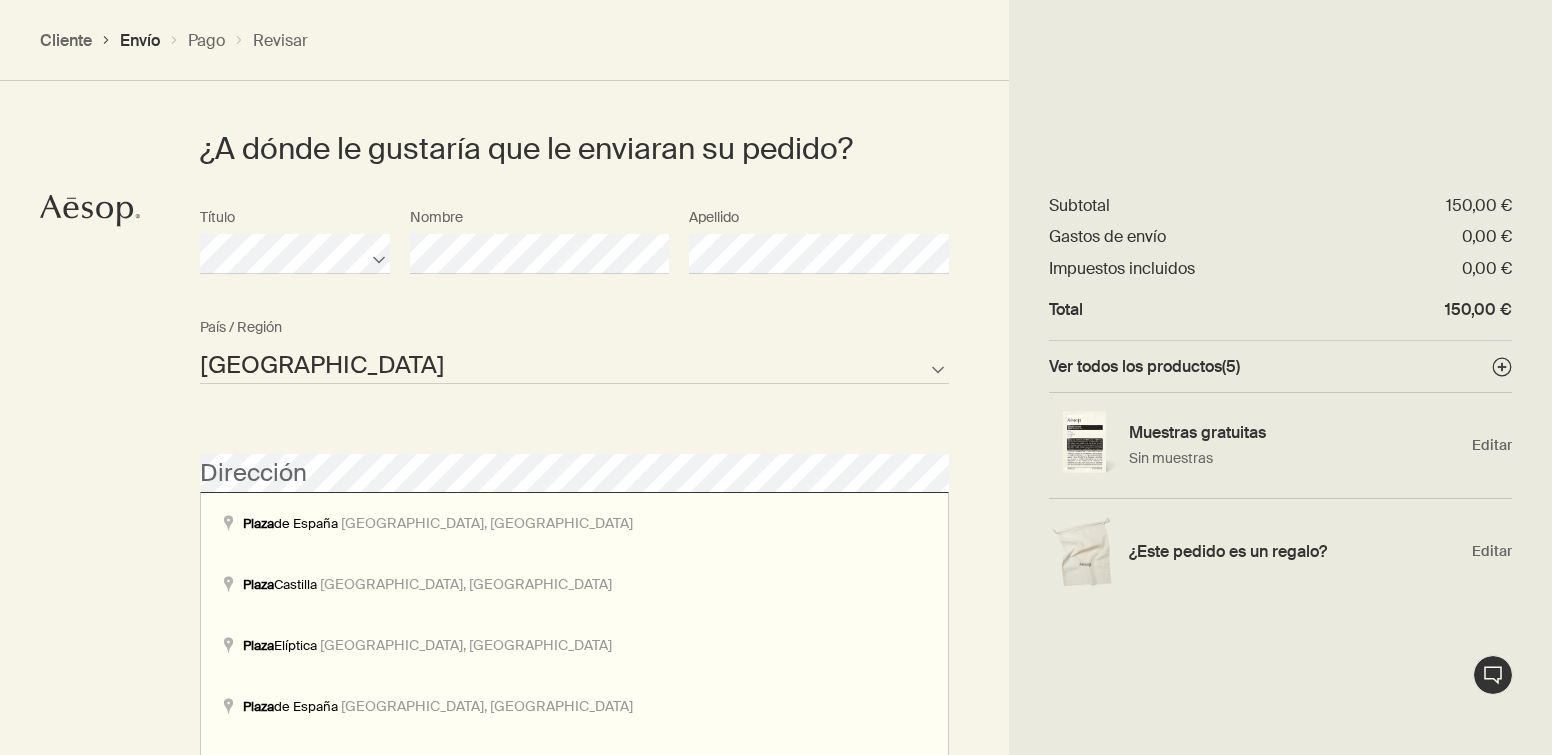 select on "ES" 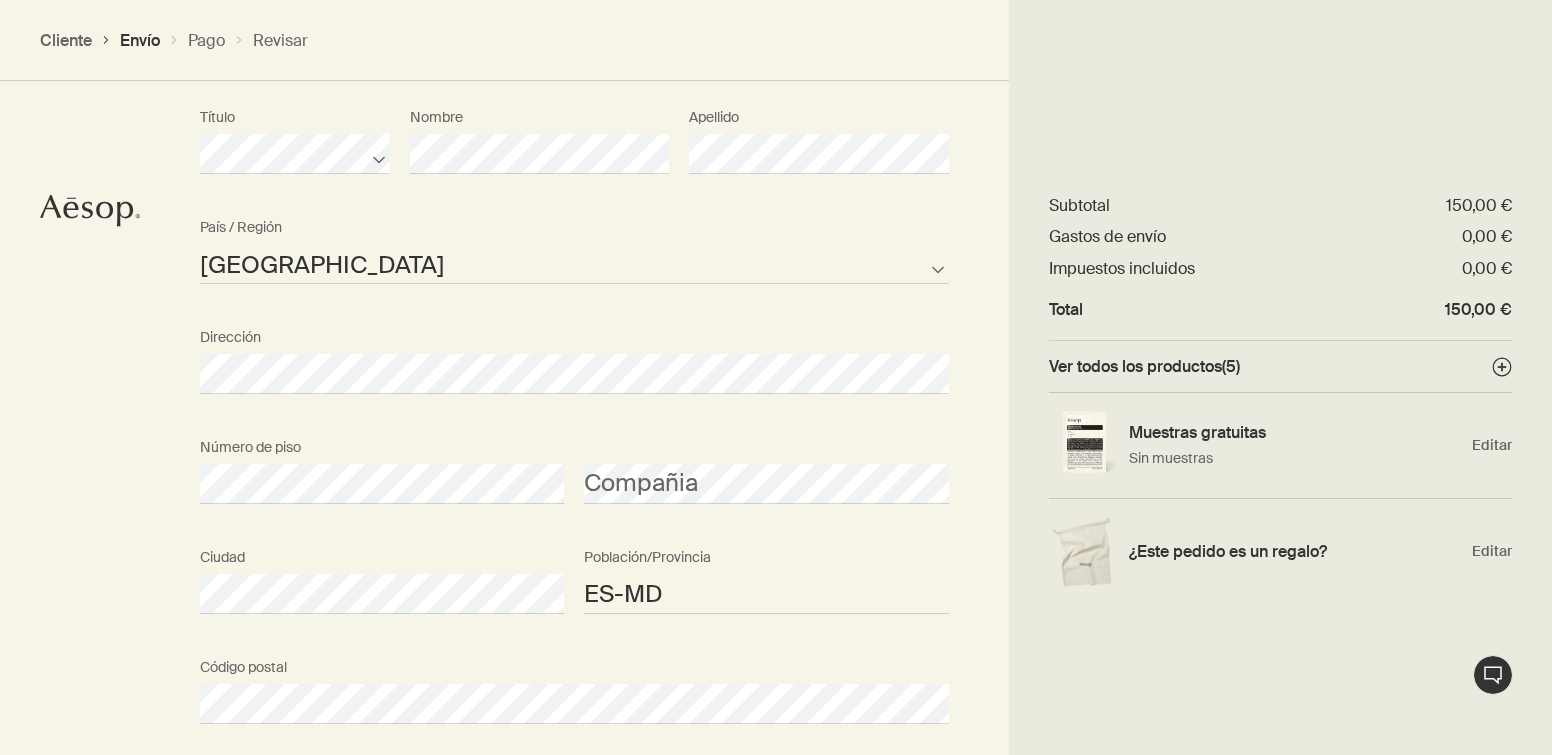 scroll, scrollTop: 616, scrollLeft: 0, axis: vertical 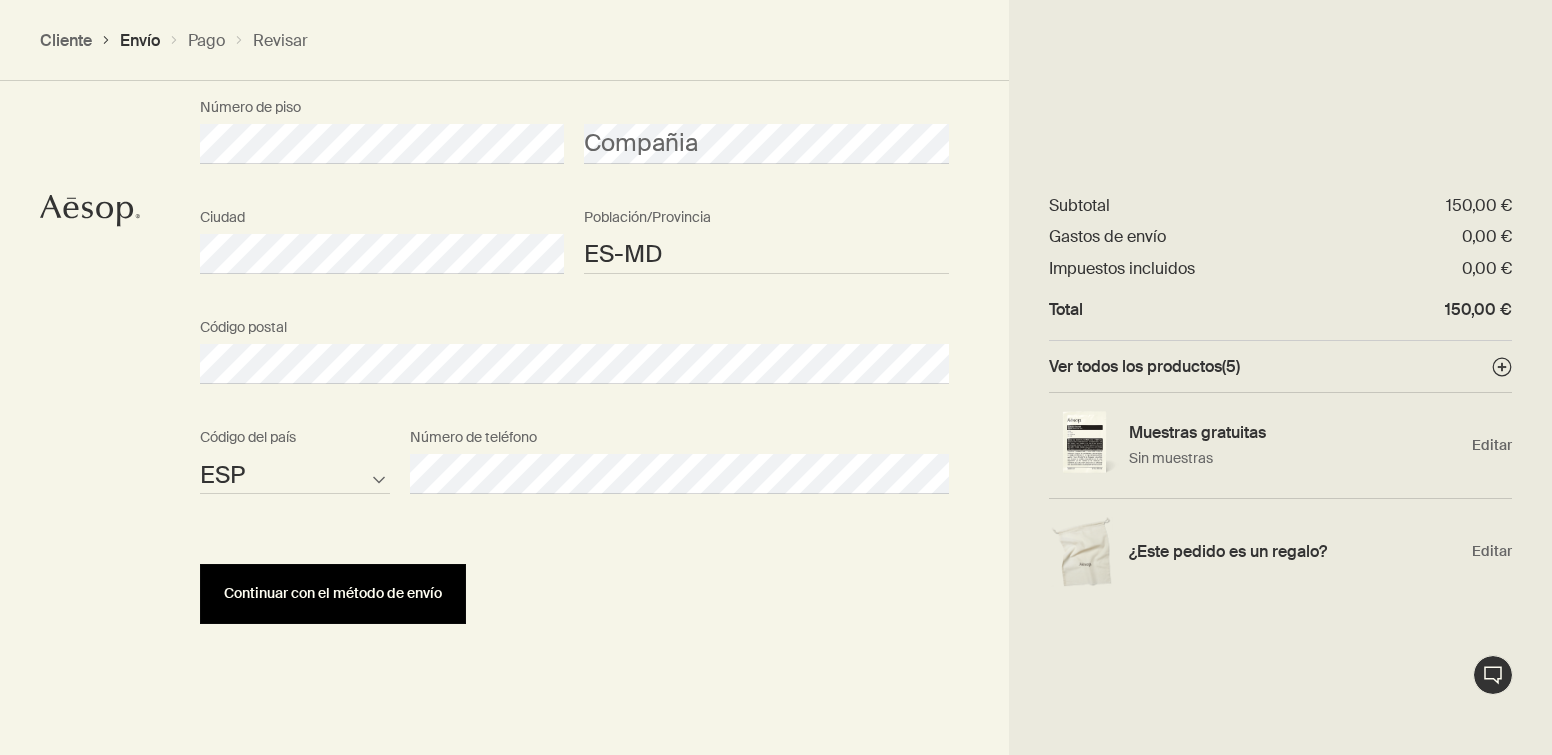 click on "Continuar con el método de envío" at bounding box center [333, 593] 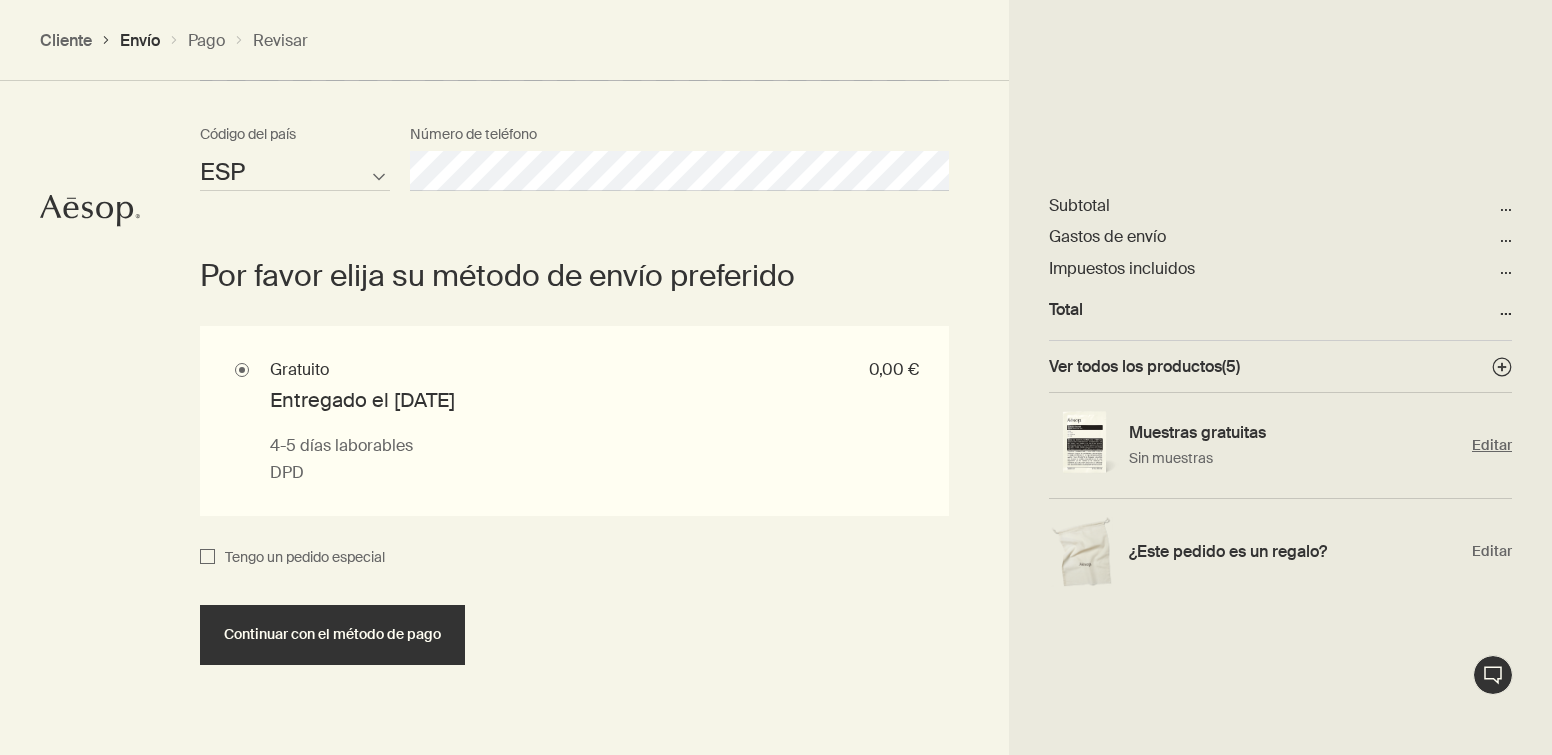 click on "Sin muestras" at bounding box center [1295, 458] 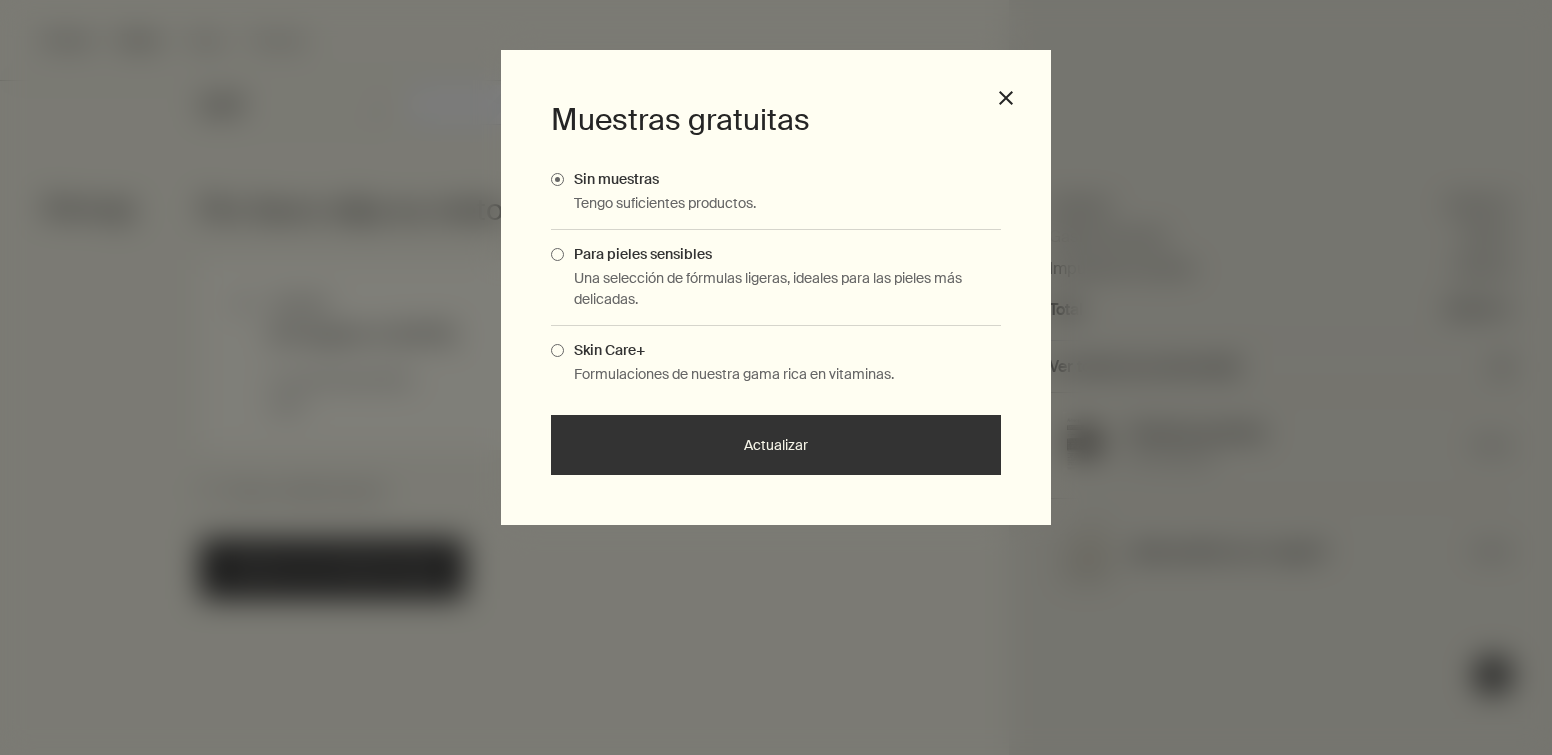 scroll, scrollTop: 1324, scrollLeft: 0, axis: vertical 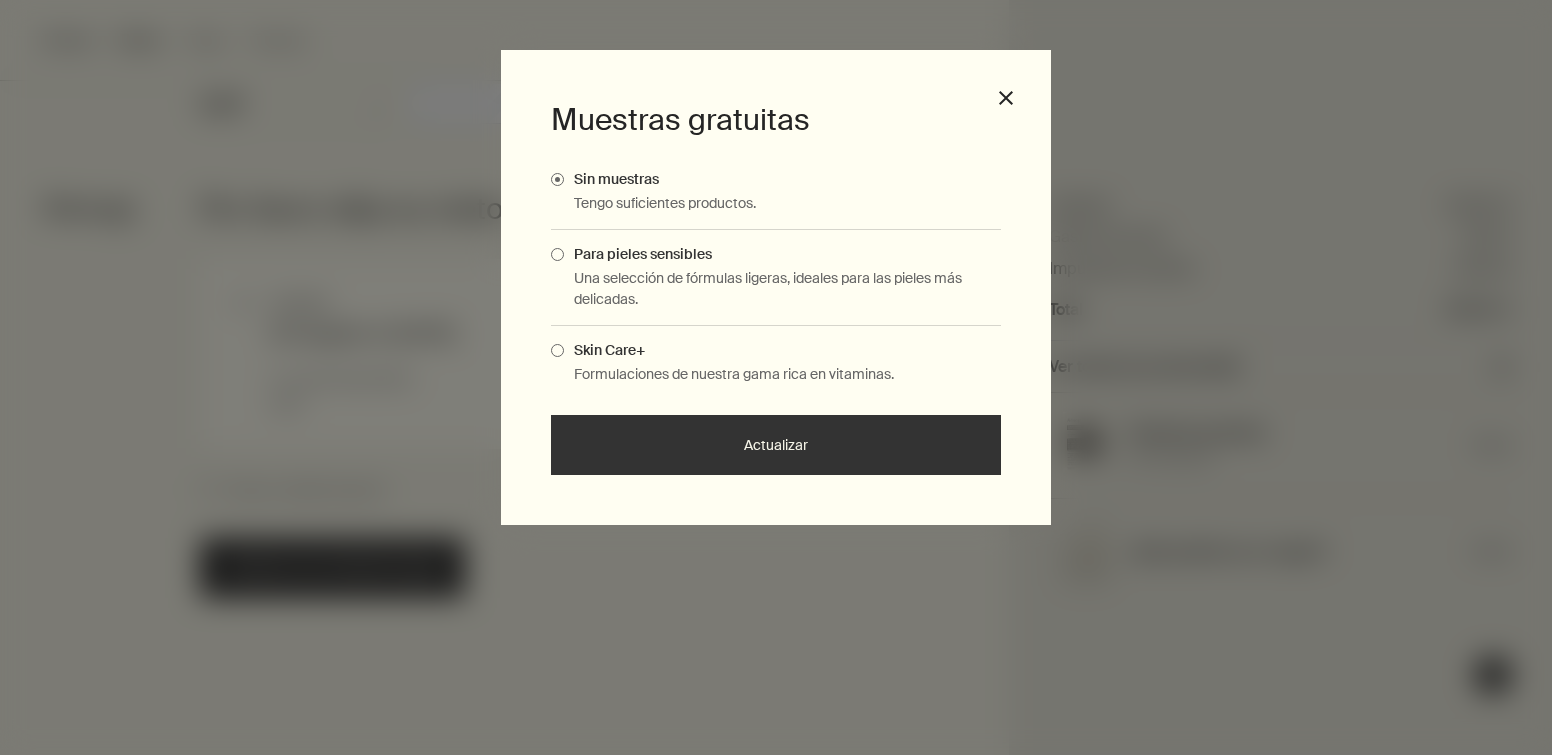 click at bounding box center [557, 350] 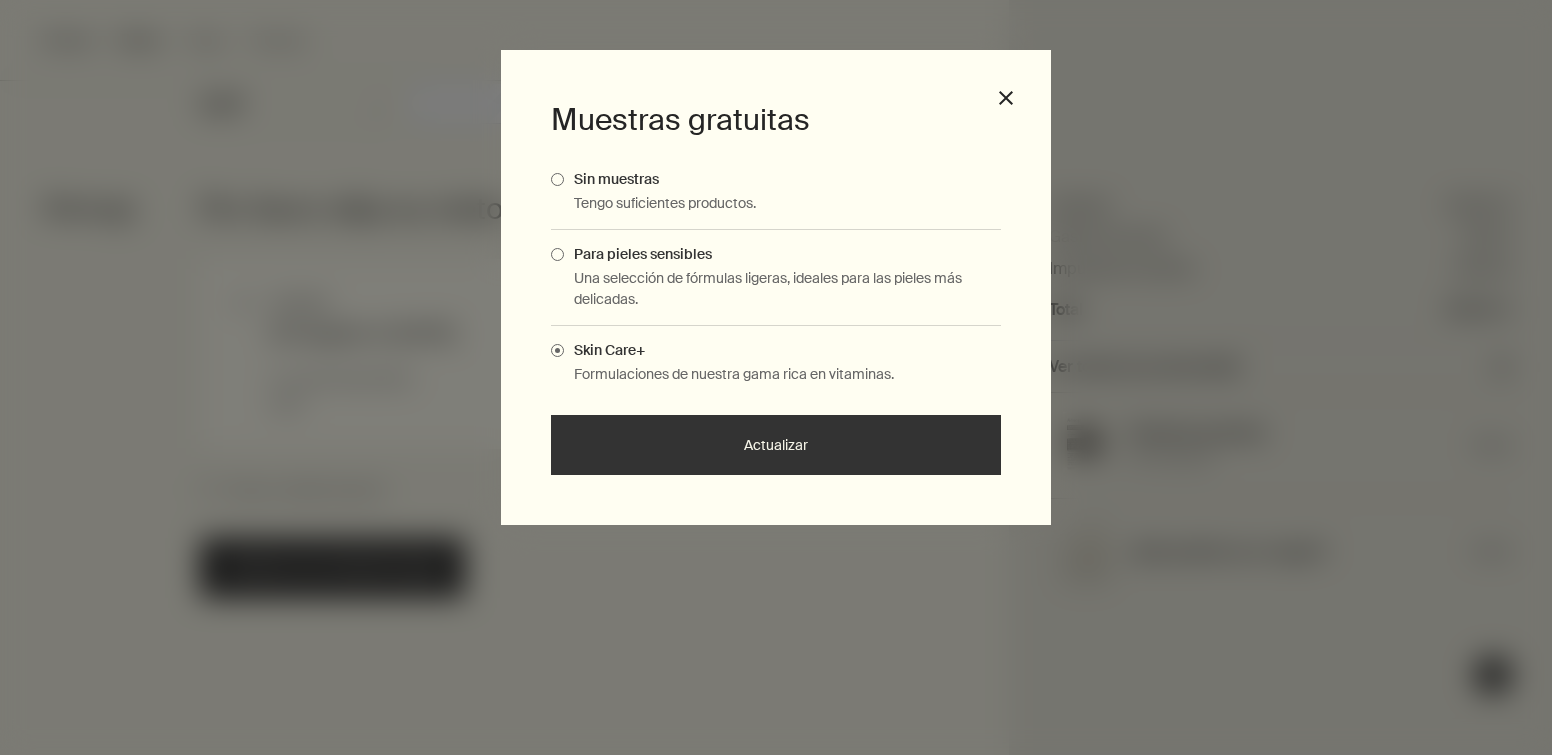 click on "Actualizar" at bounding box center (776, 445) 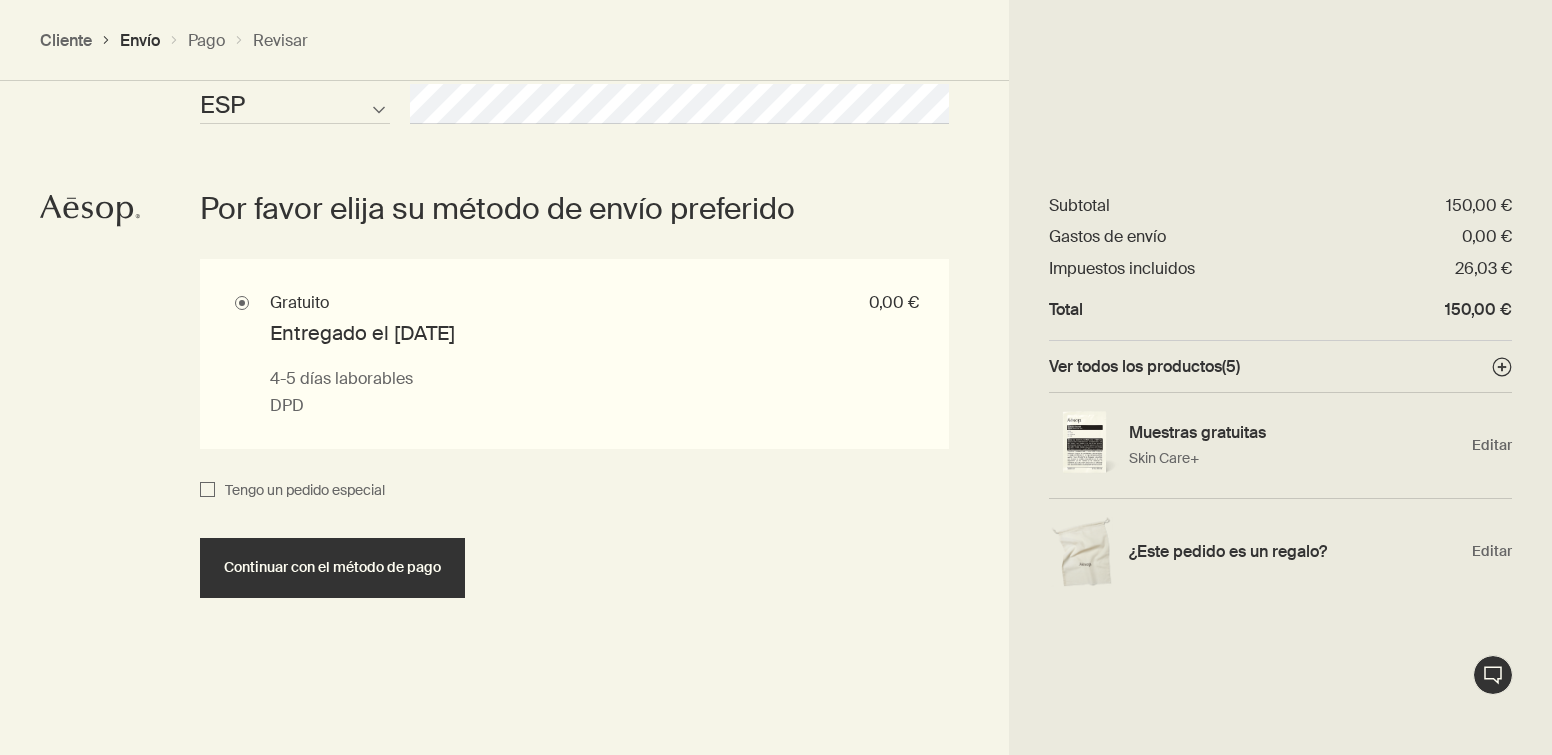 click on "Tengo un pedido especial" at bounding box center (207, 491) 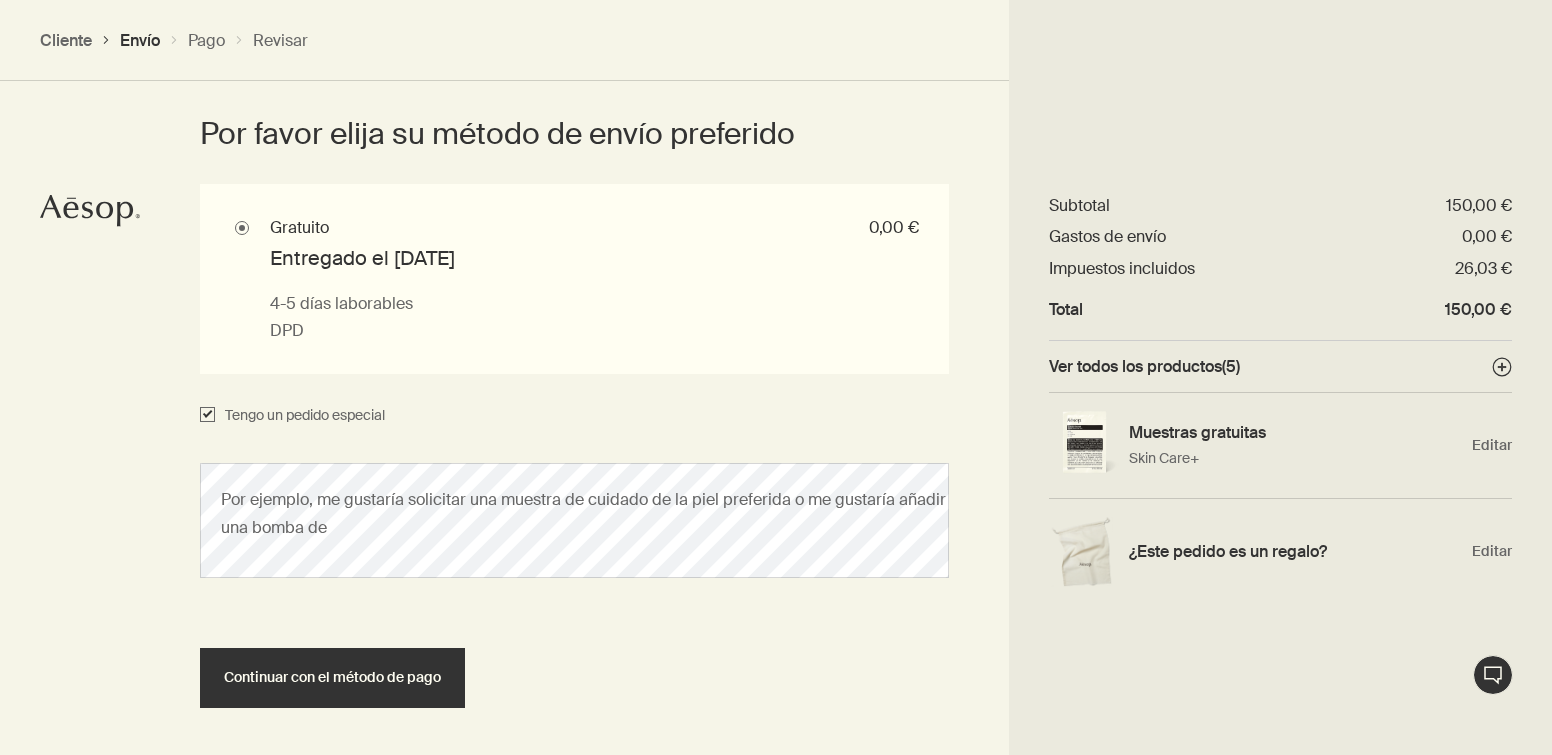 scroll, scrollTop: 1403, scrollLeft: 0, axis: vertical 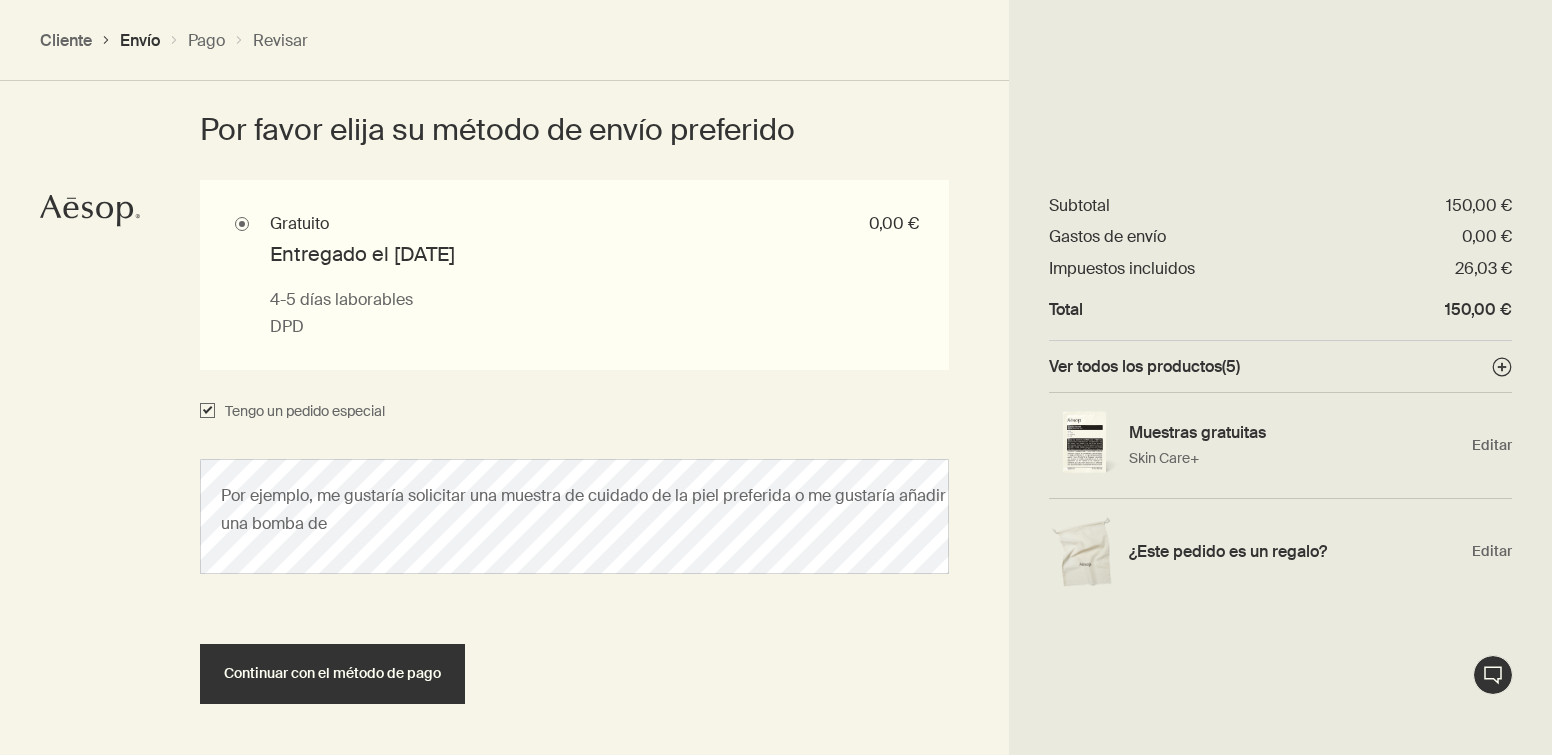 click on "Tengo un pedido especial" at bounding box center (207, 412) 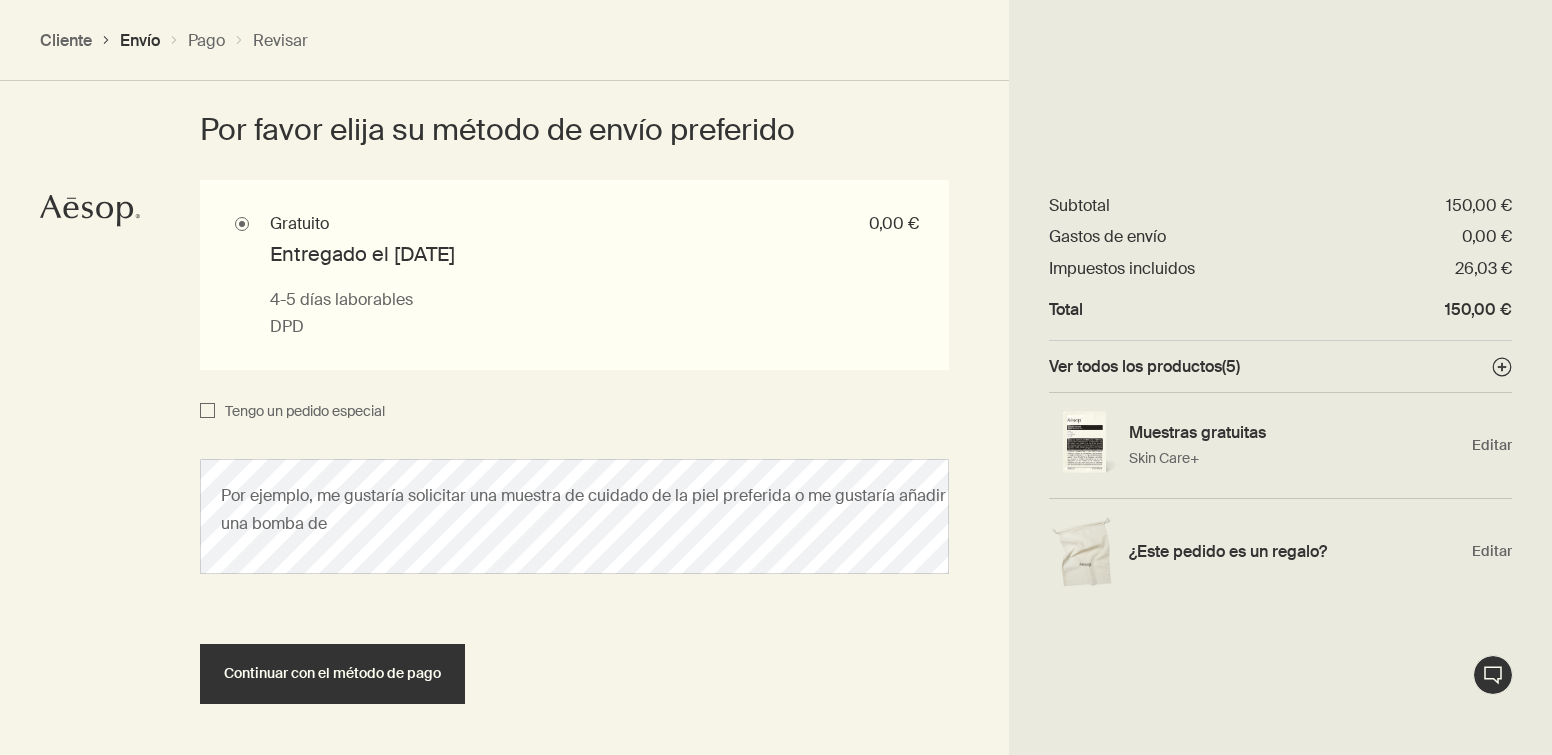 checkbox on "false" 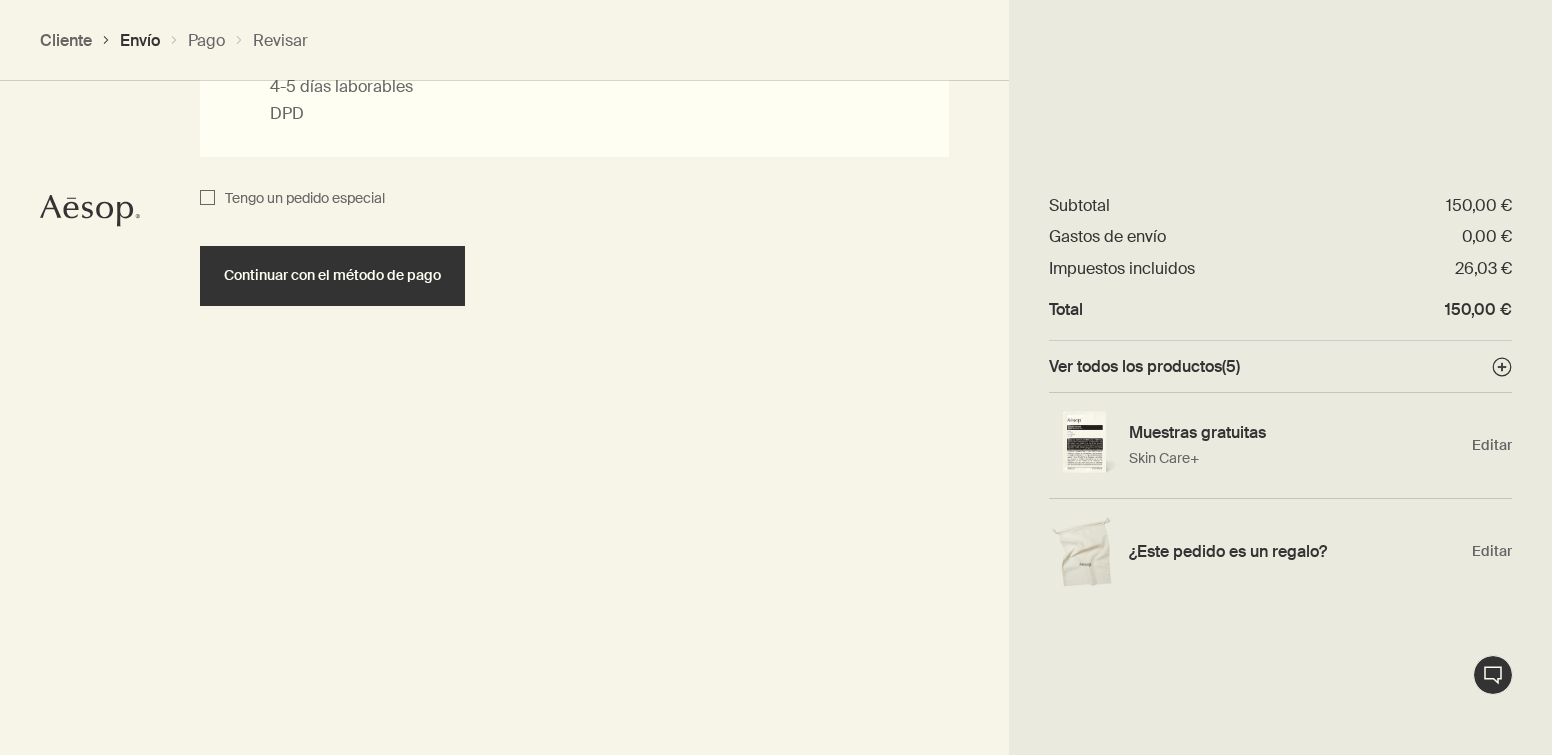 scroll, scrollTop: 1614, scrollLeft: 0, axis: vertical 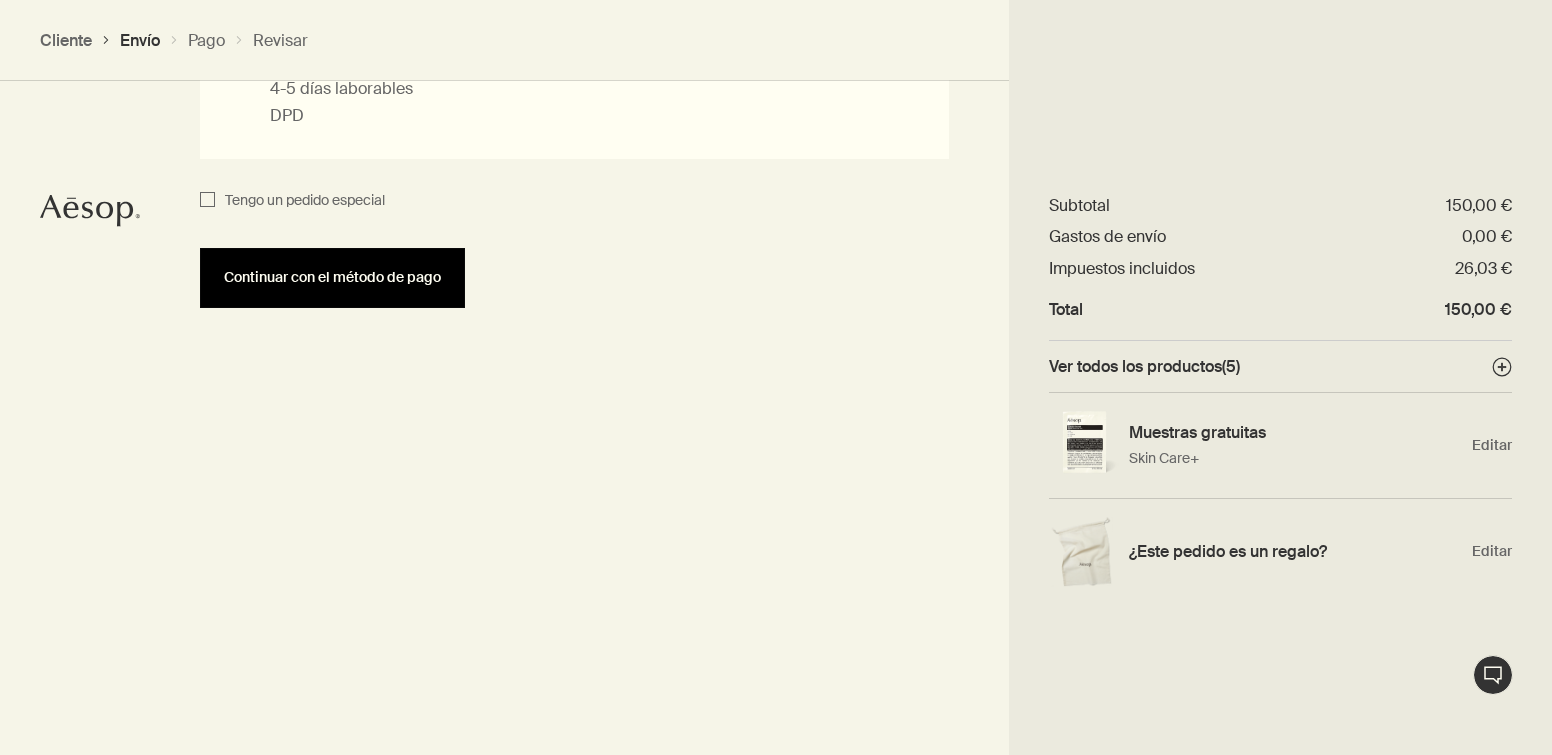 click on "Continuar con el método de pago" at bounding box center (332, 278) 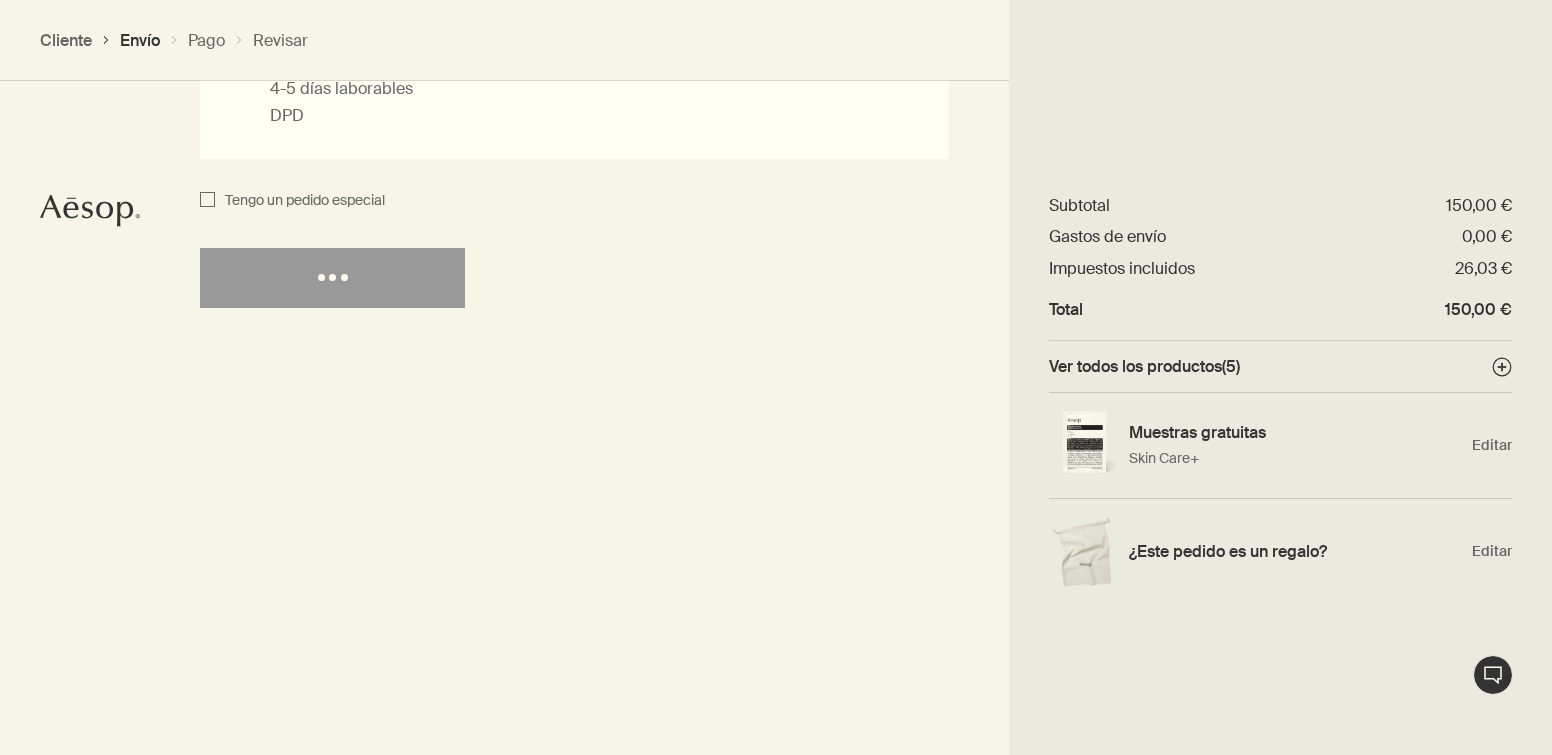 select on "ES" 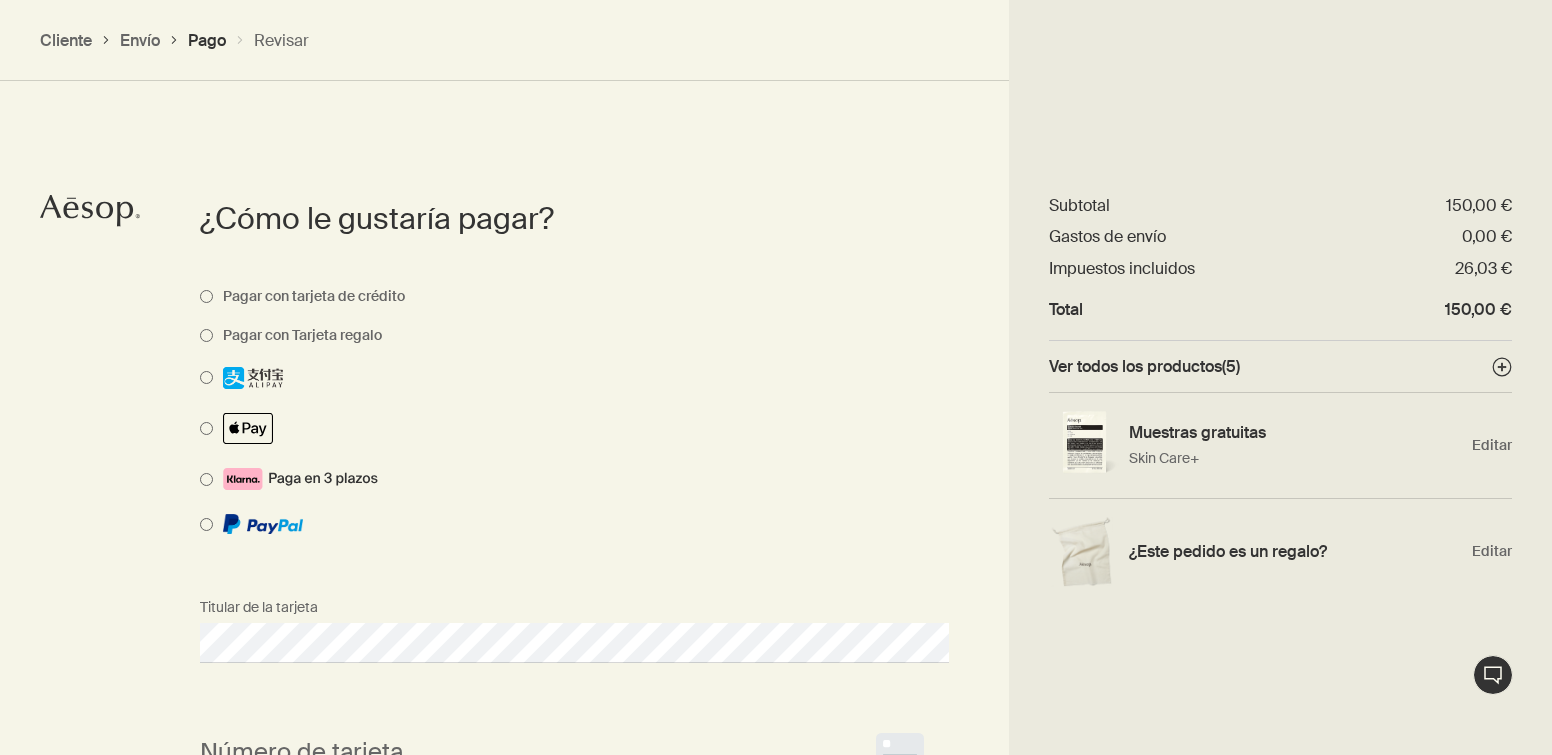 scroll, scrollTop: 999, scrollLeft: 0, axis: vertical 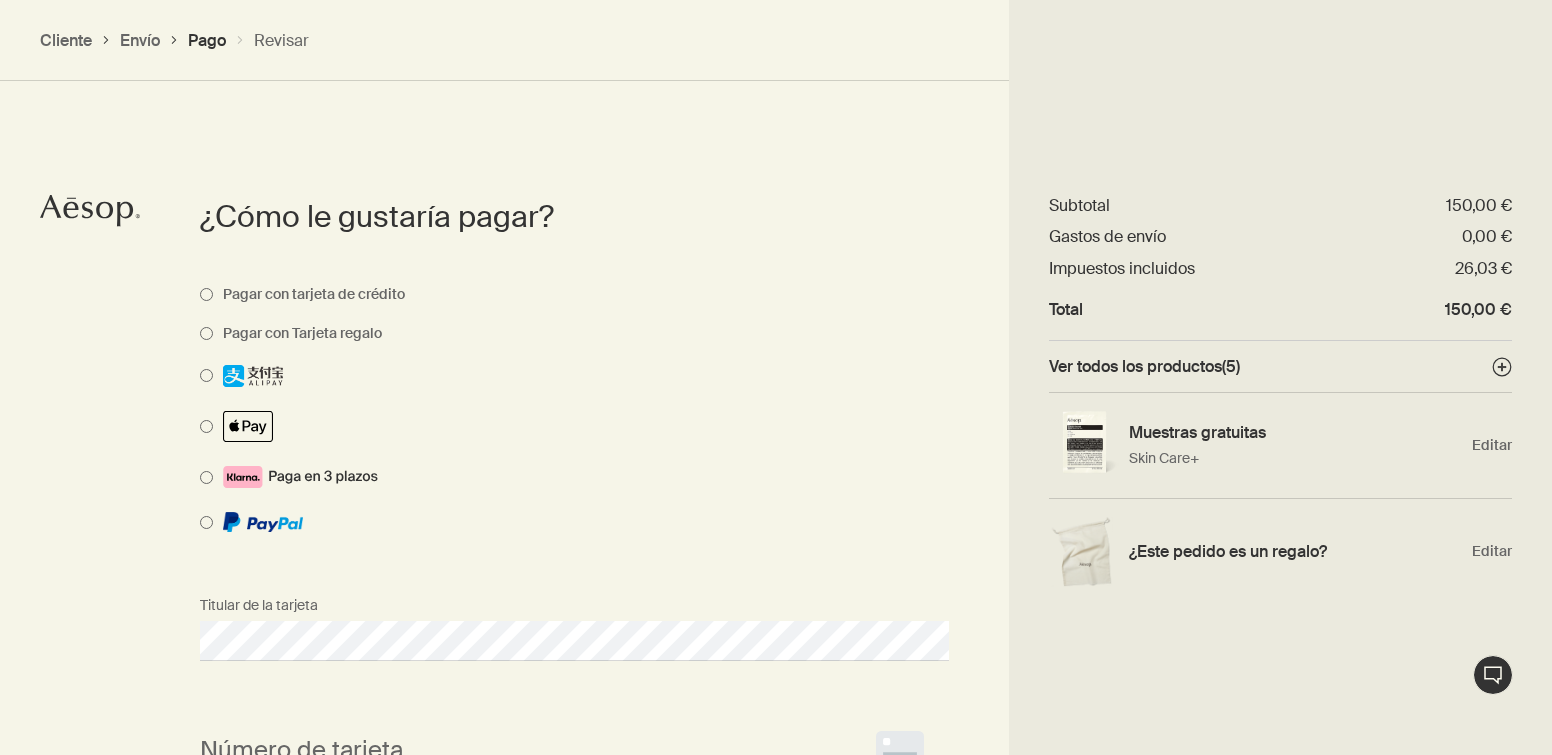 select on "ES" 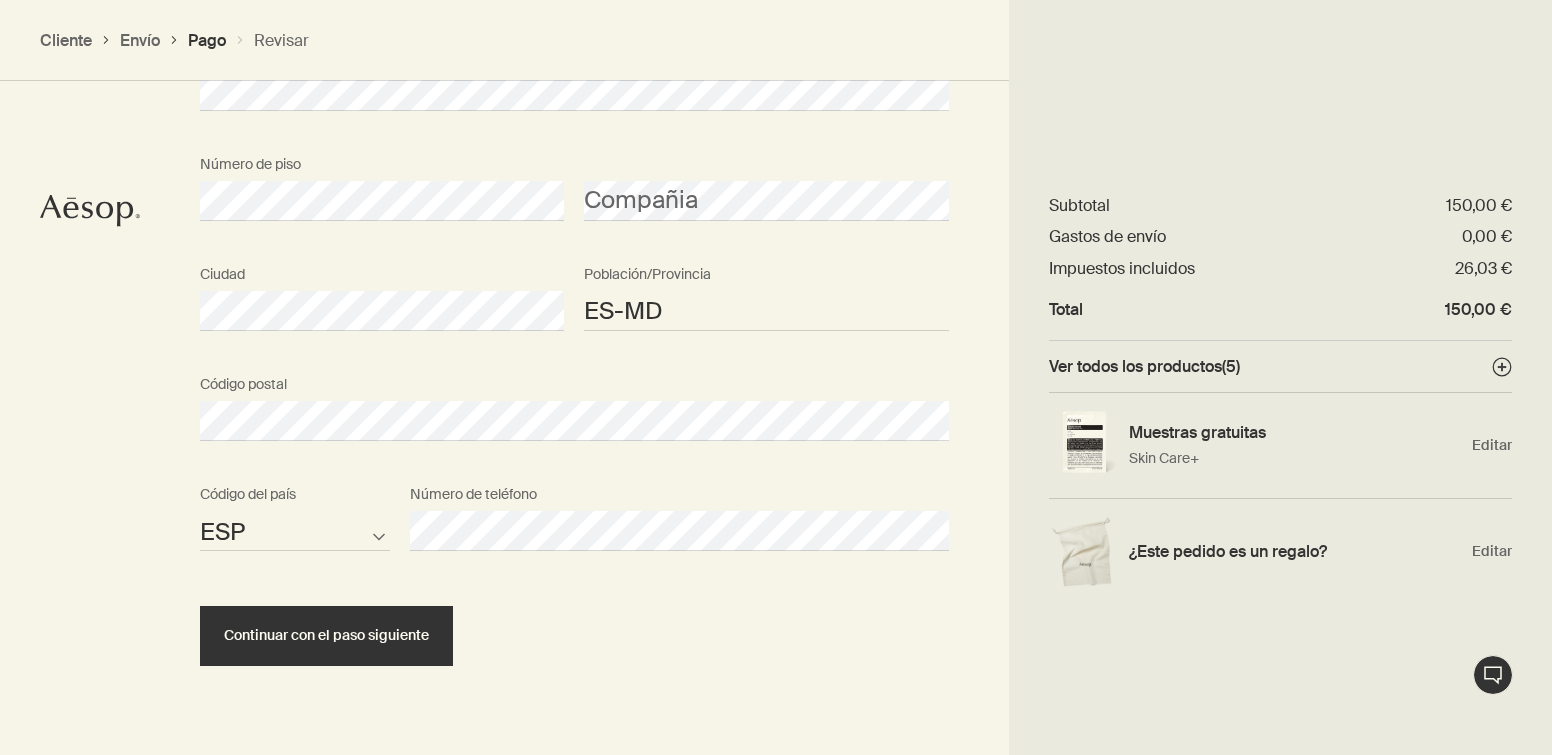 scroll, scrollTop: 1893, scrollLeft: 0, axis: vertical 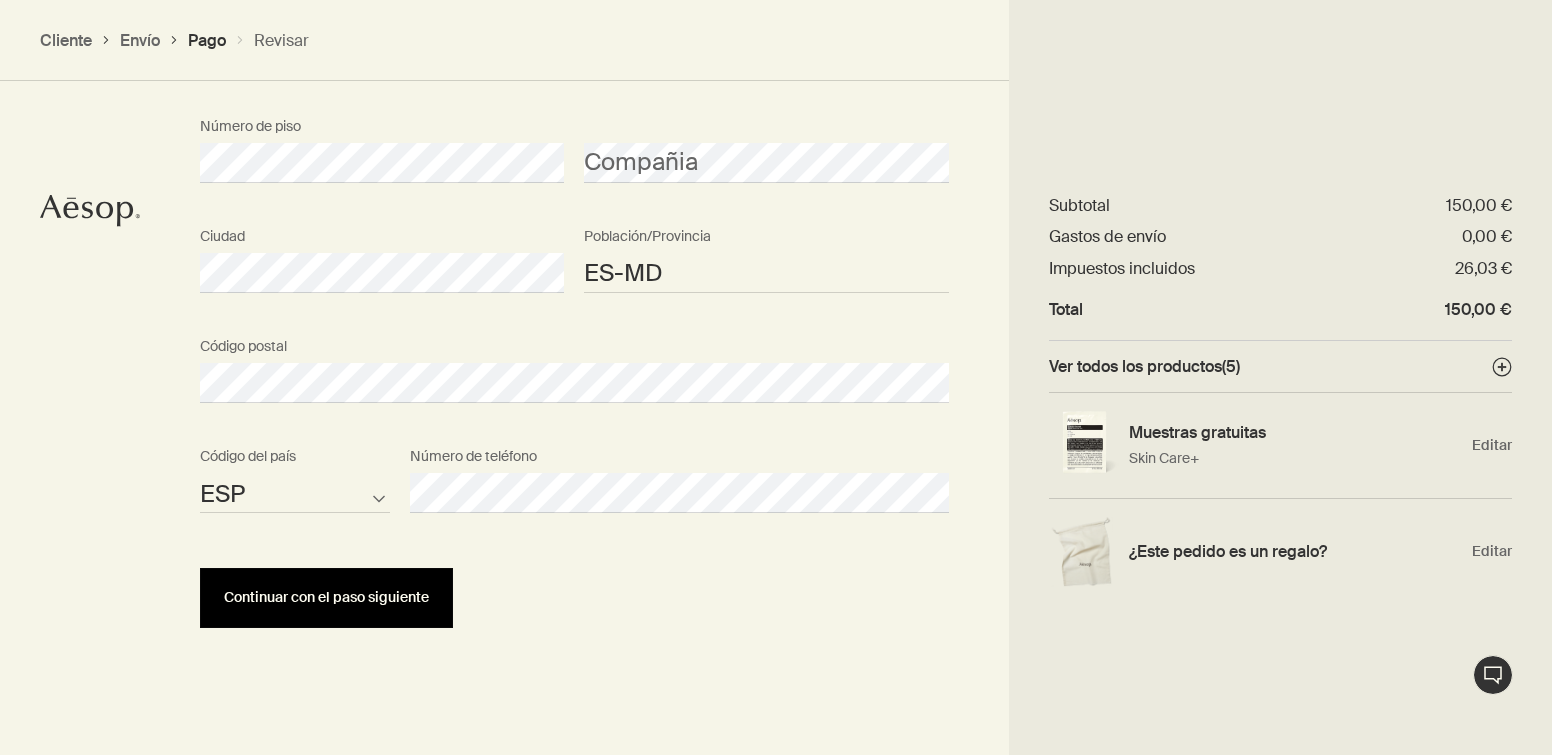 click on "Continuar con el paso siguiente" at bounding box center (326, 598) 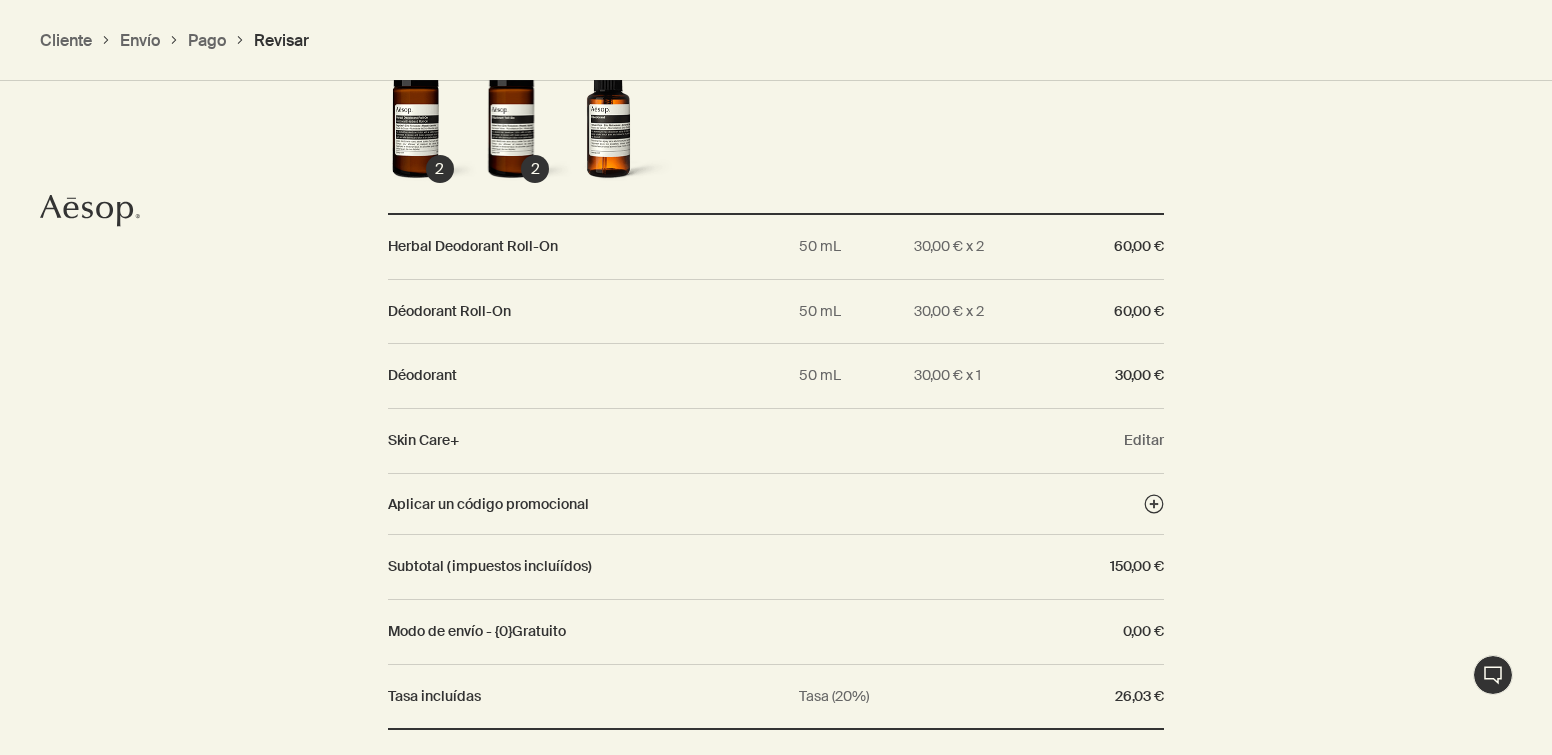 scroll, scrollTop: 1885, scrollLeft: 0, axis: vertical 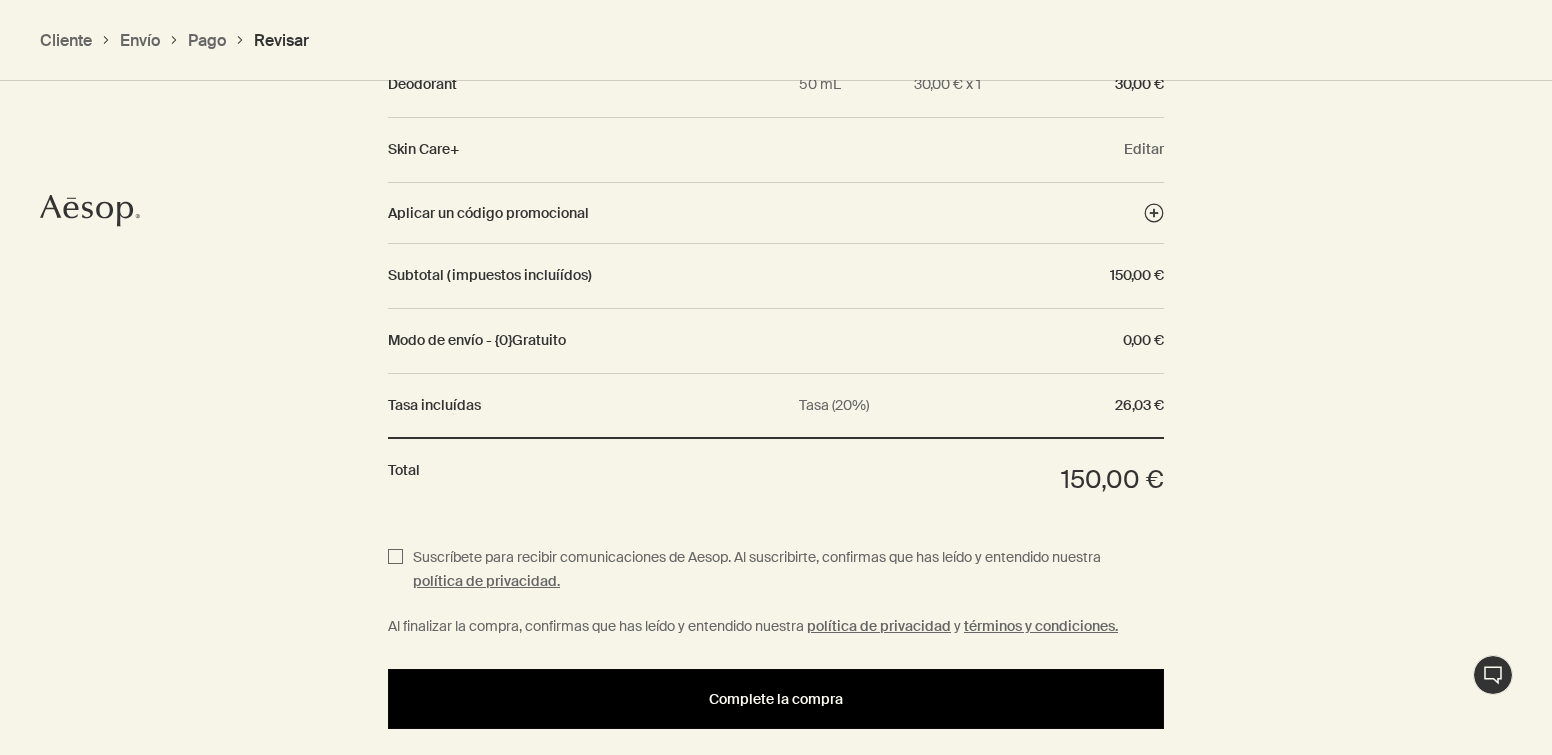 click on "Complete la compra" at bounding box center (776, 699) 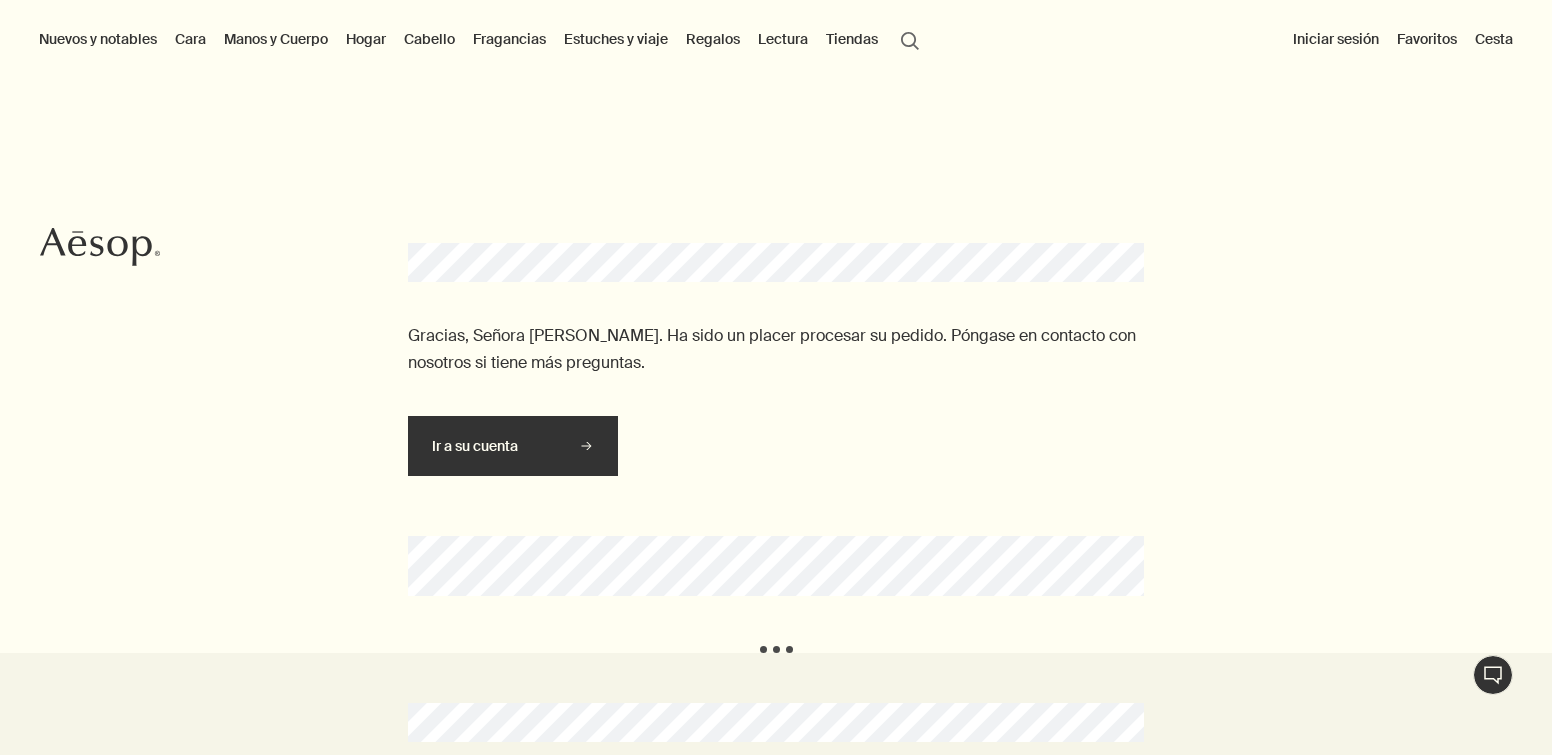 scroll, scrollTop: 0, scrollLeft: 0, axis: both 